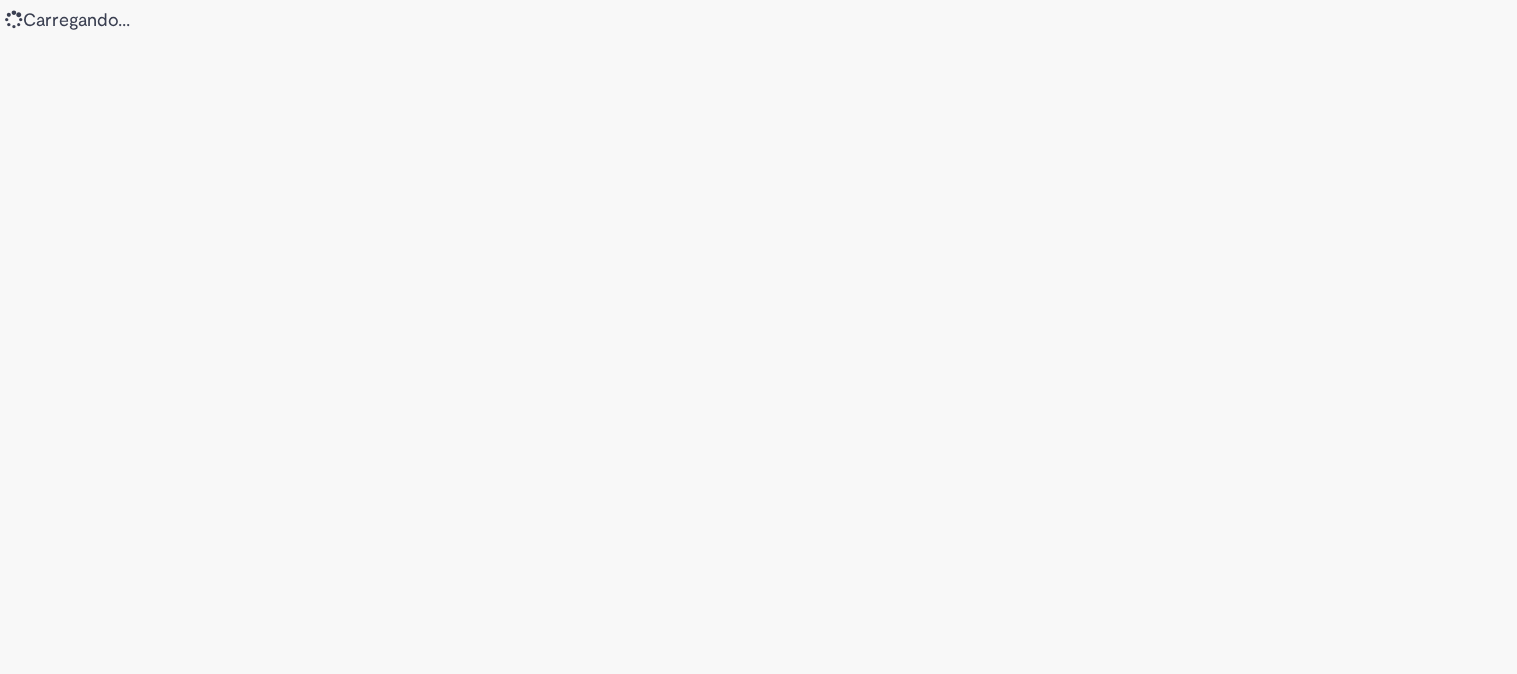 scroll, scrollTop: 0, scrollLeft: 0, axis: both 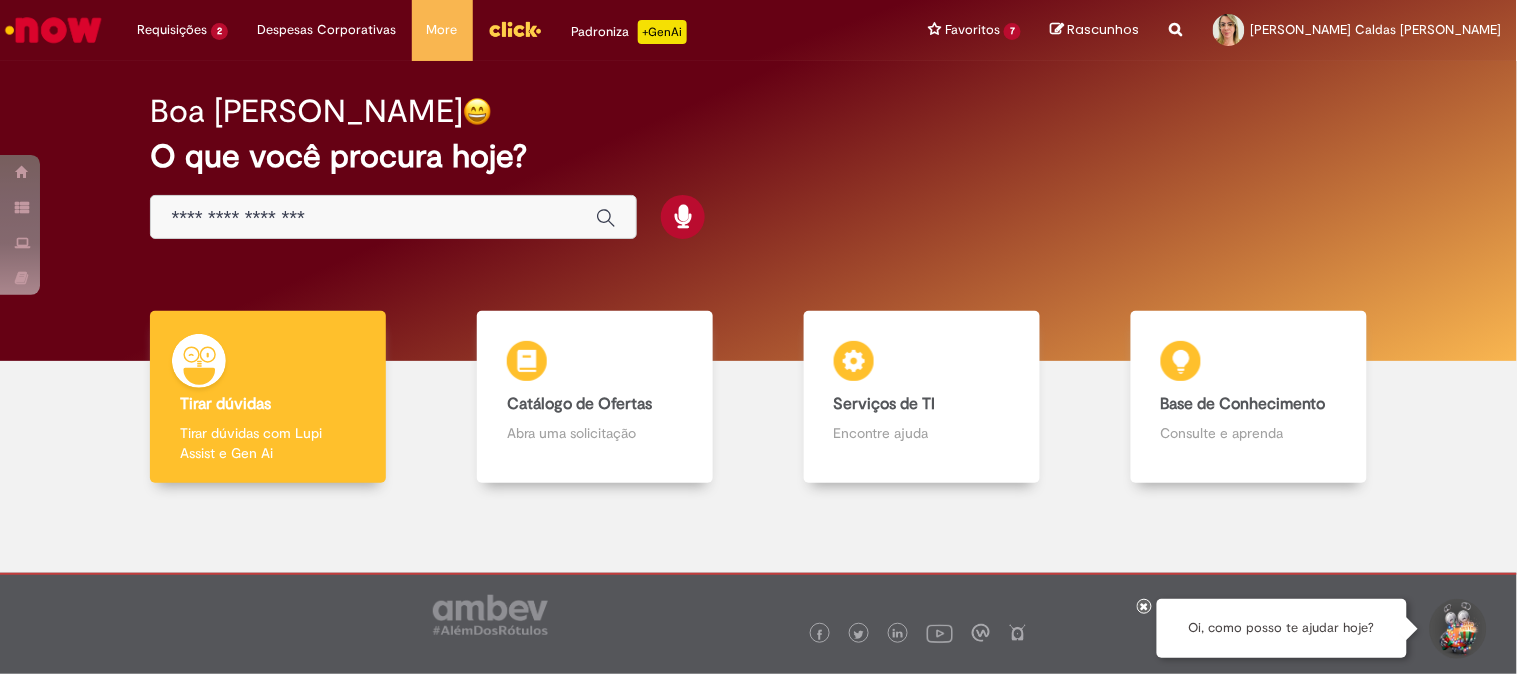 click at bounding box center (393, 217) 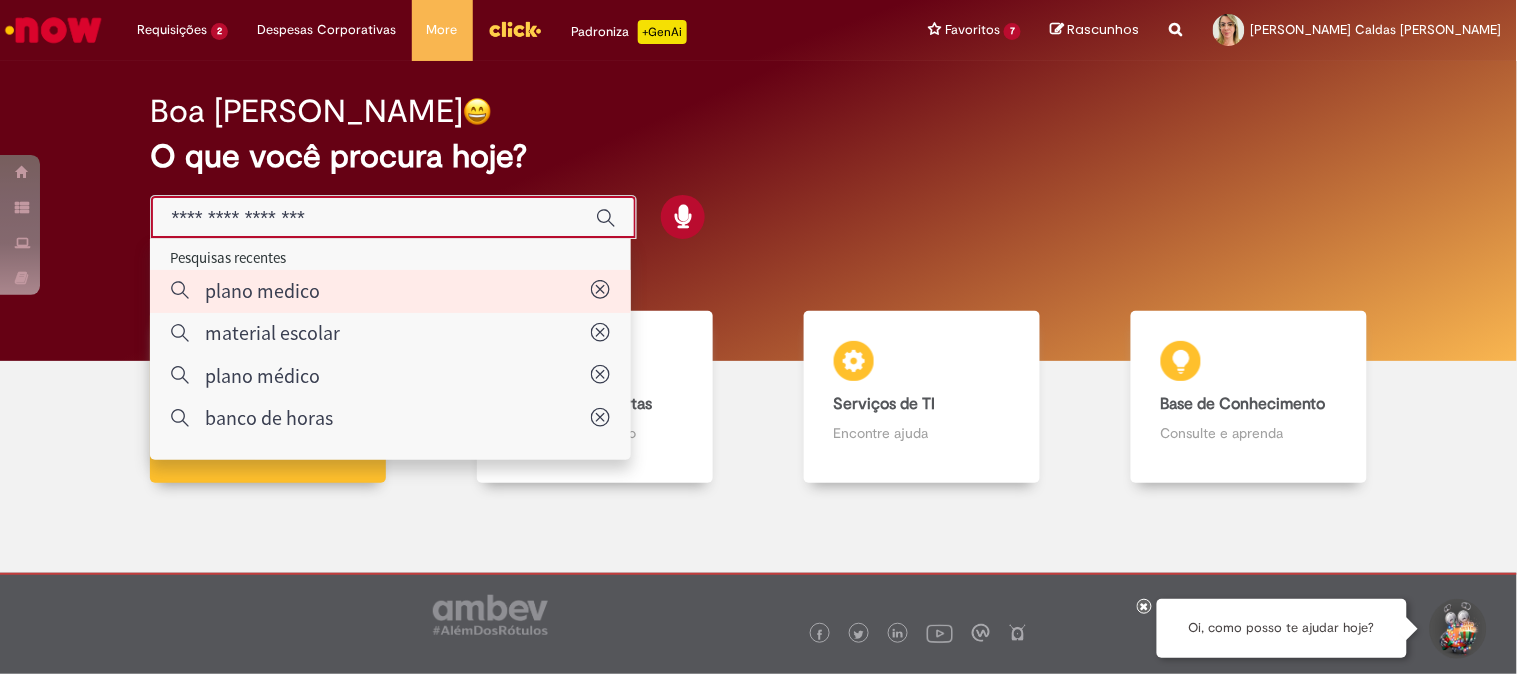 type on "**********" 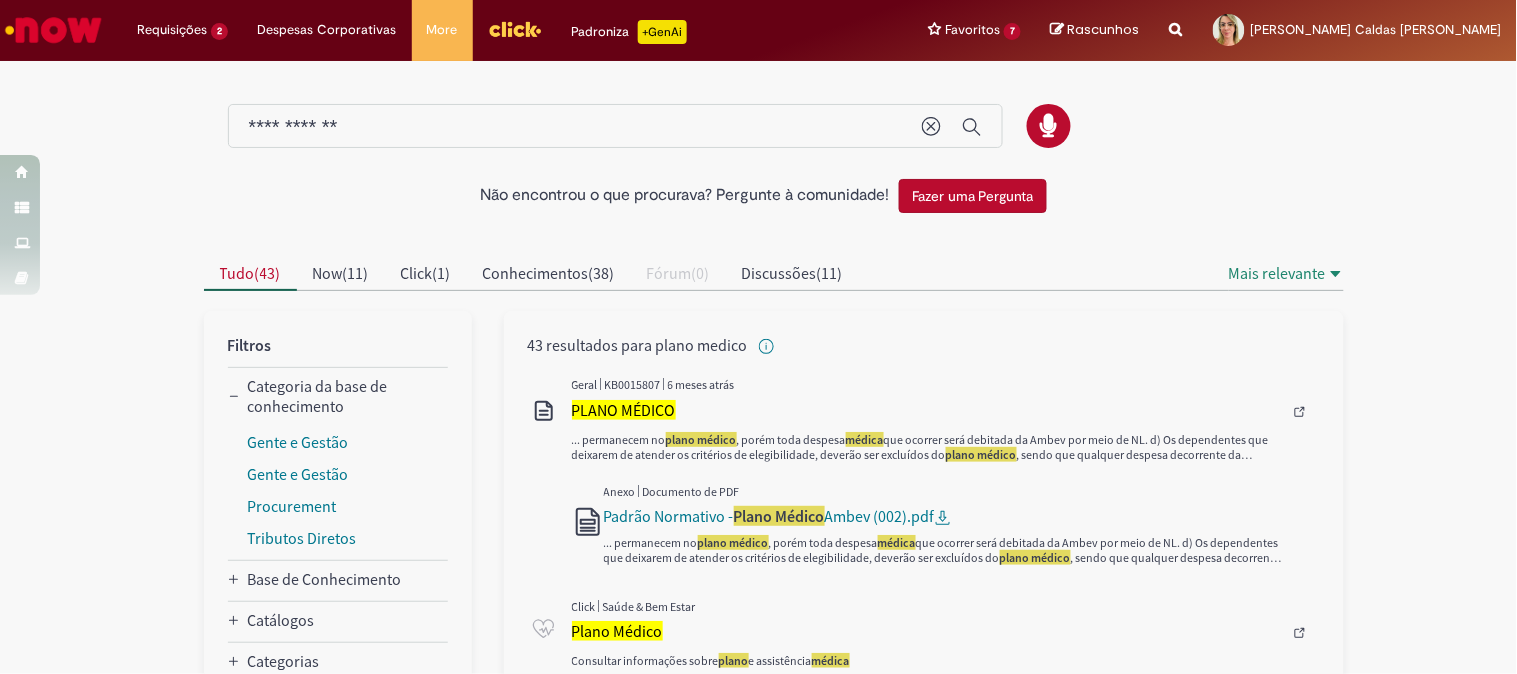 scroll, scrollTop: 222, scrollLeft: 0, axis: vertical 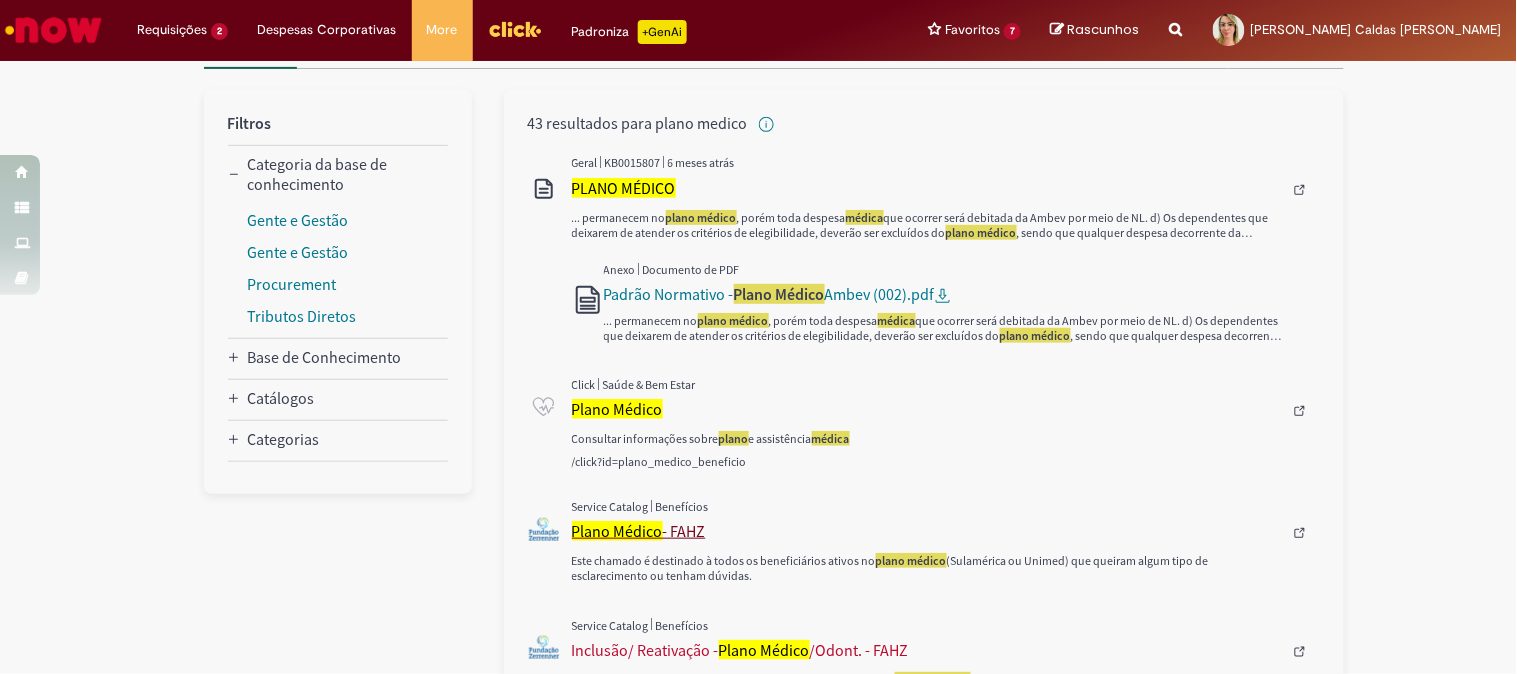 click on "Plano Médico" at bounding box center [617, 531] 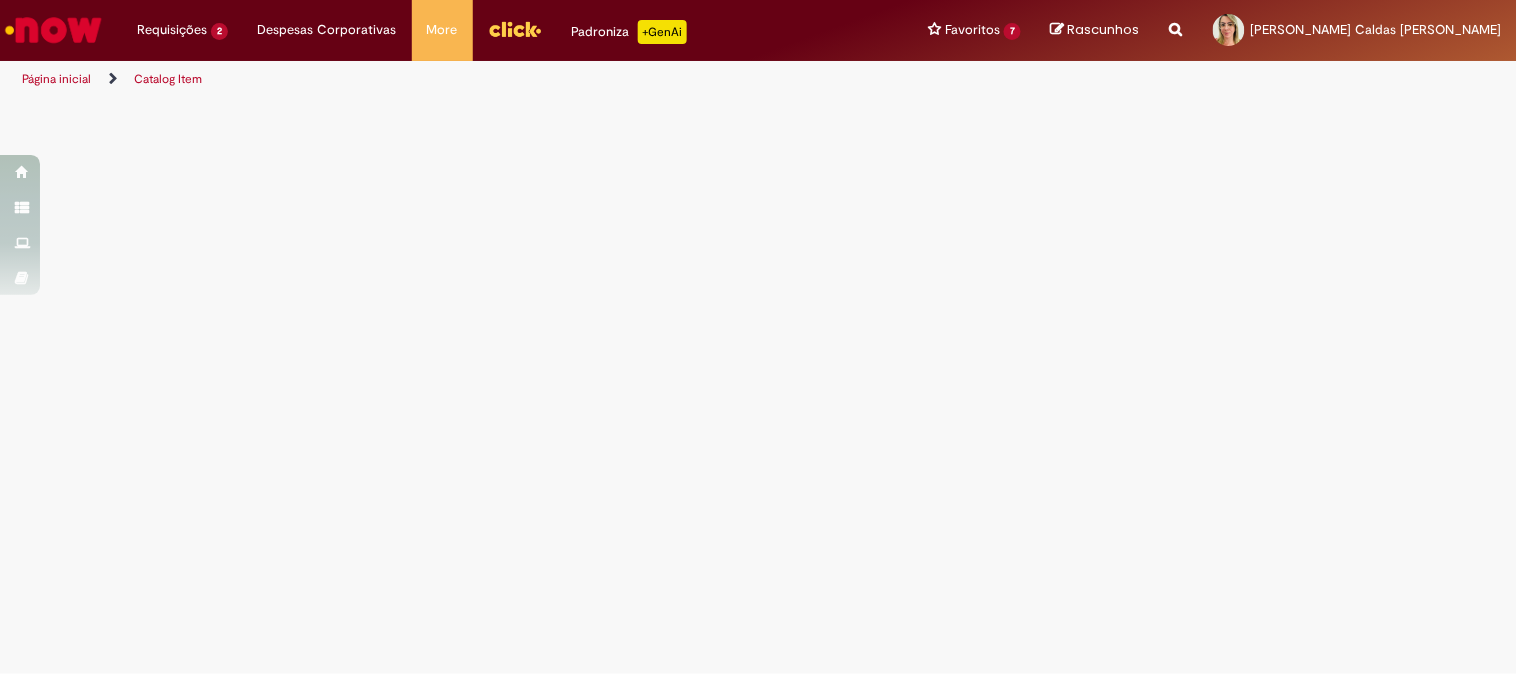 scroll, scrollTop: 0, scrollLeft: 0, axis: both 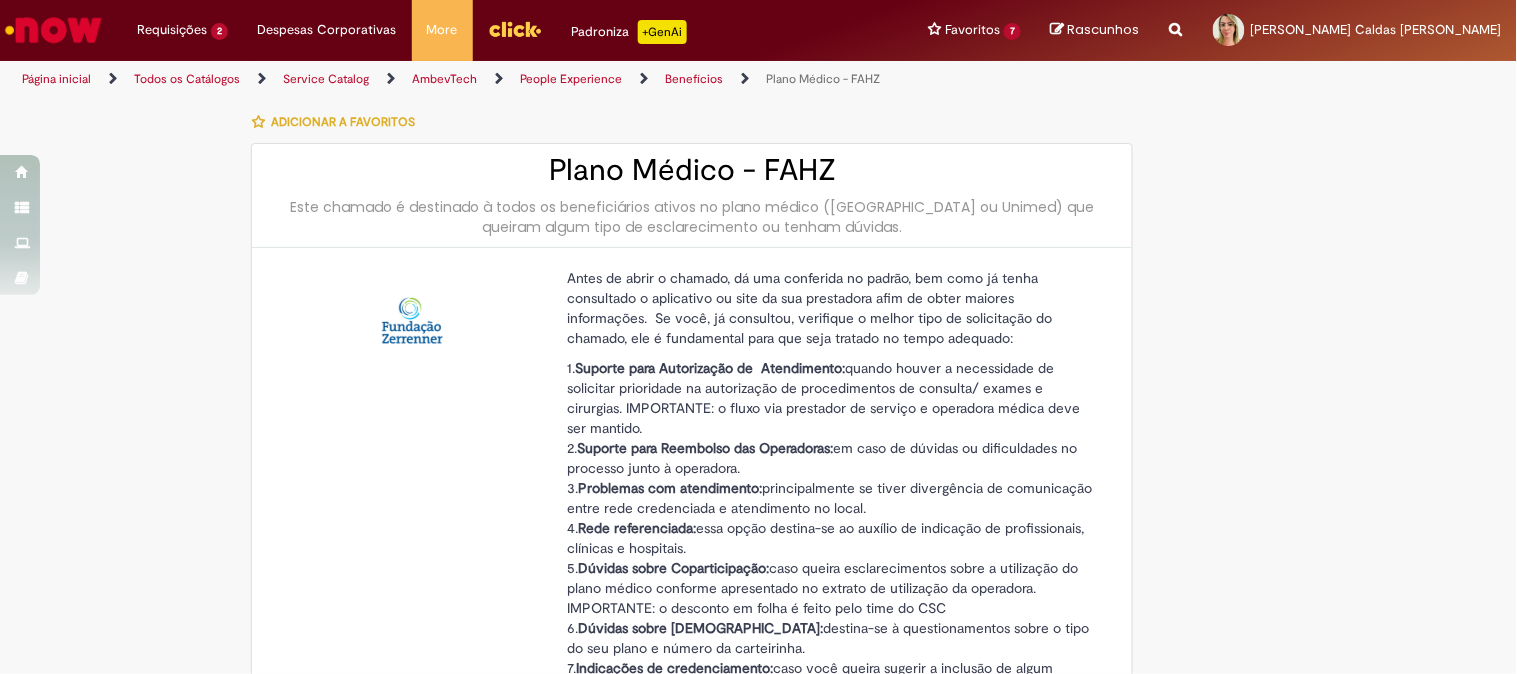 type on "********" 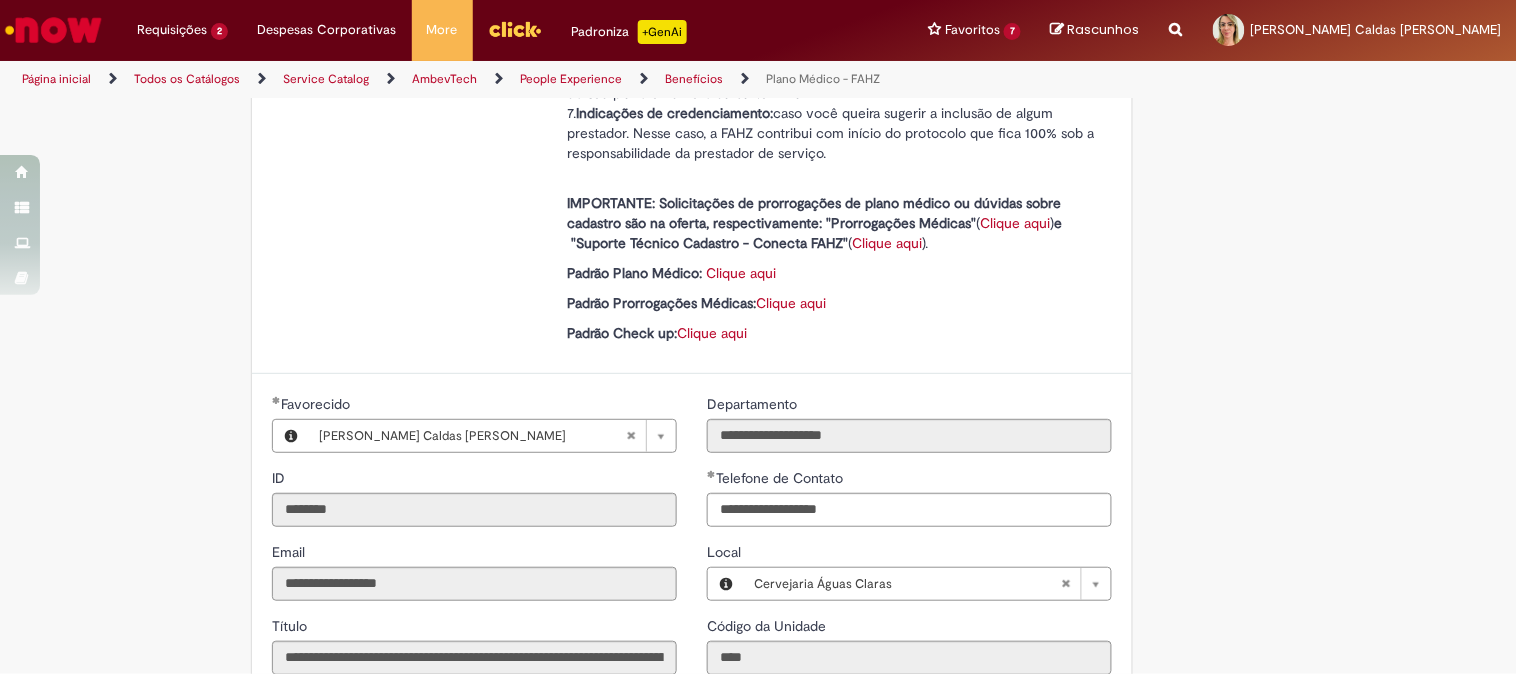 scroll, scrollTop: 666, scrollLeft: 0, axis: vertical 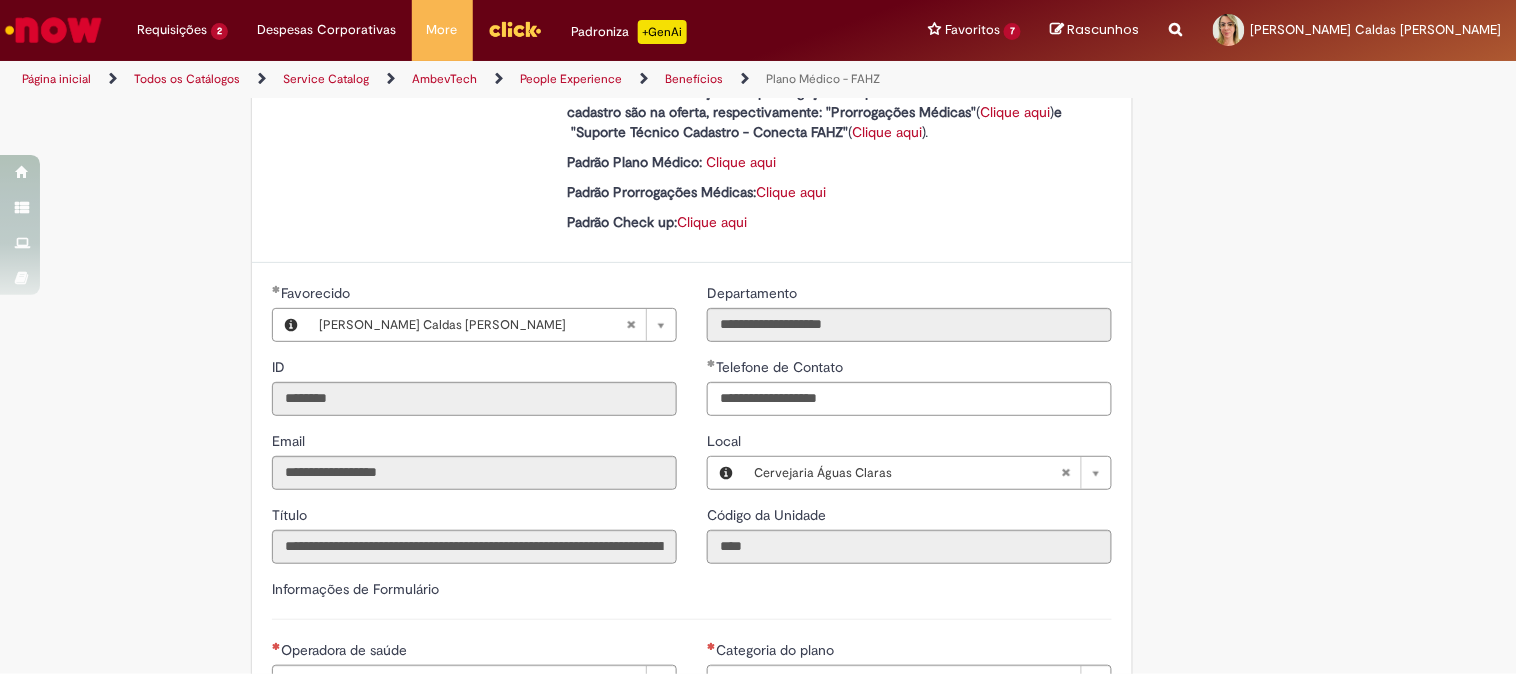 type 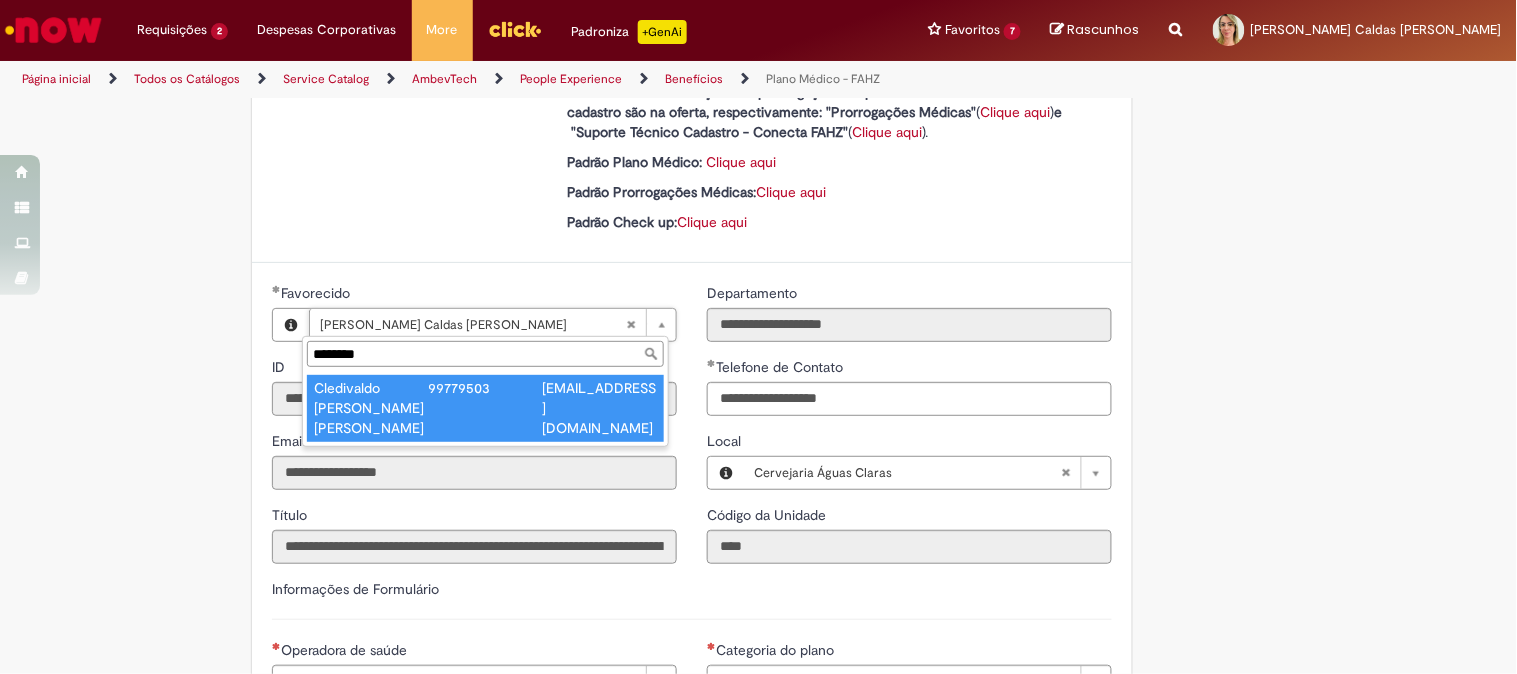 type on "********" 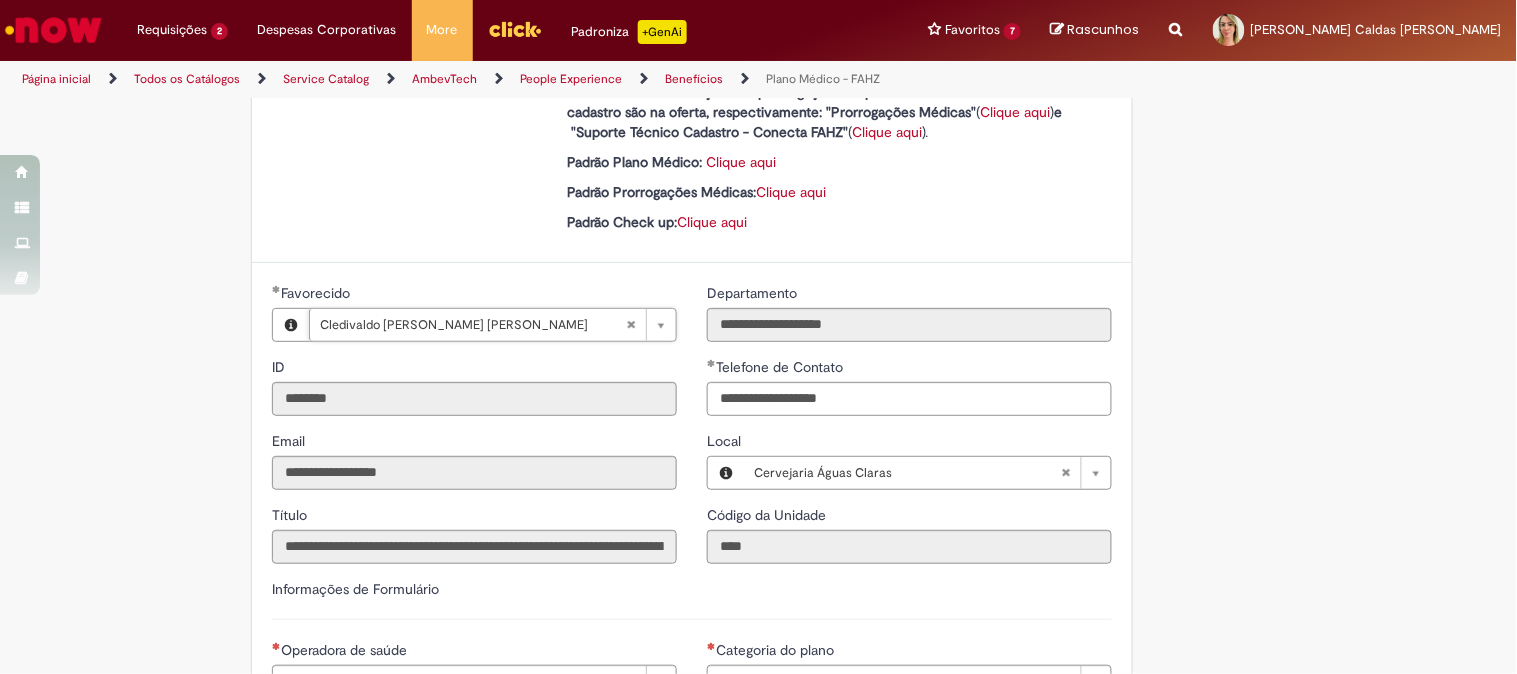 type on "********" 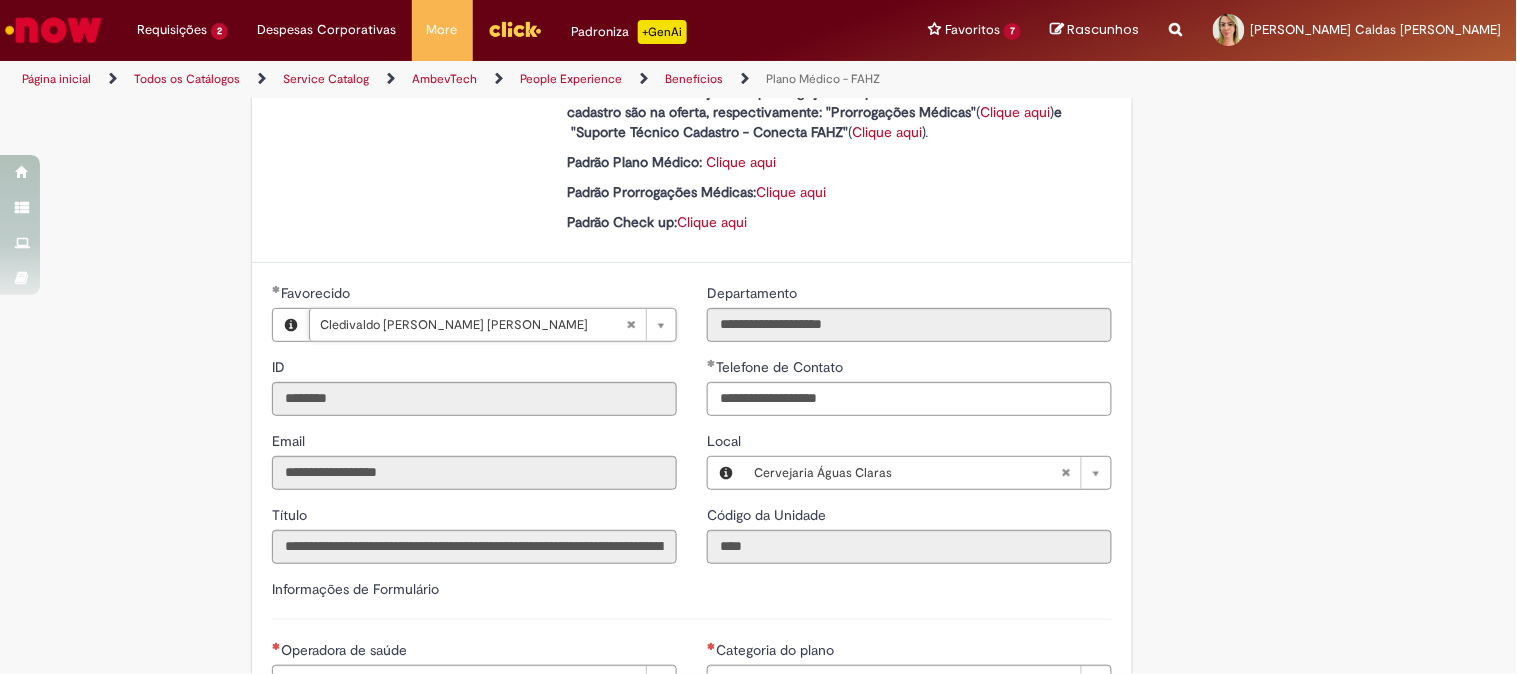 type on "**********" 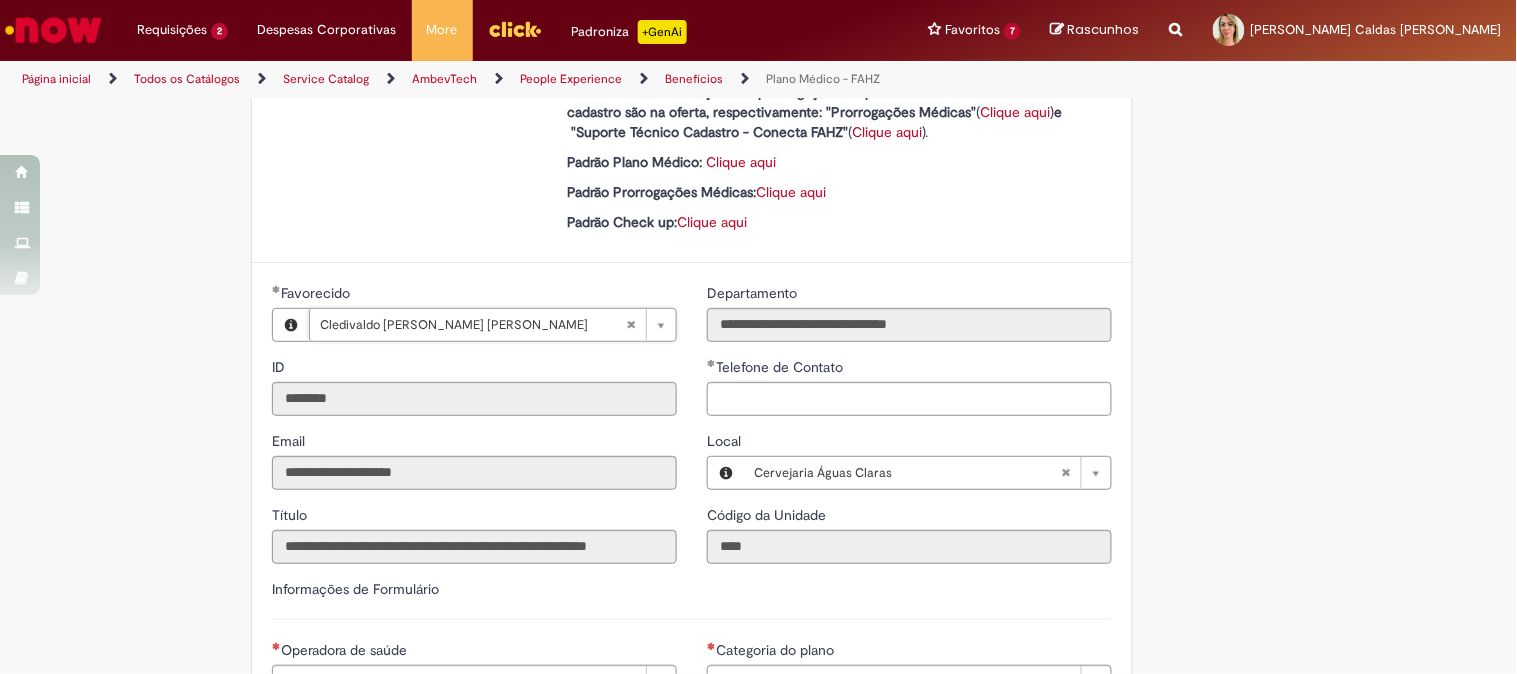 scroll, scrollTop: 0, scrollLeft: 206, axis: horizontal 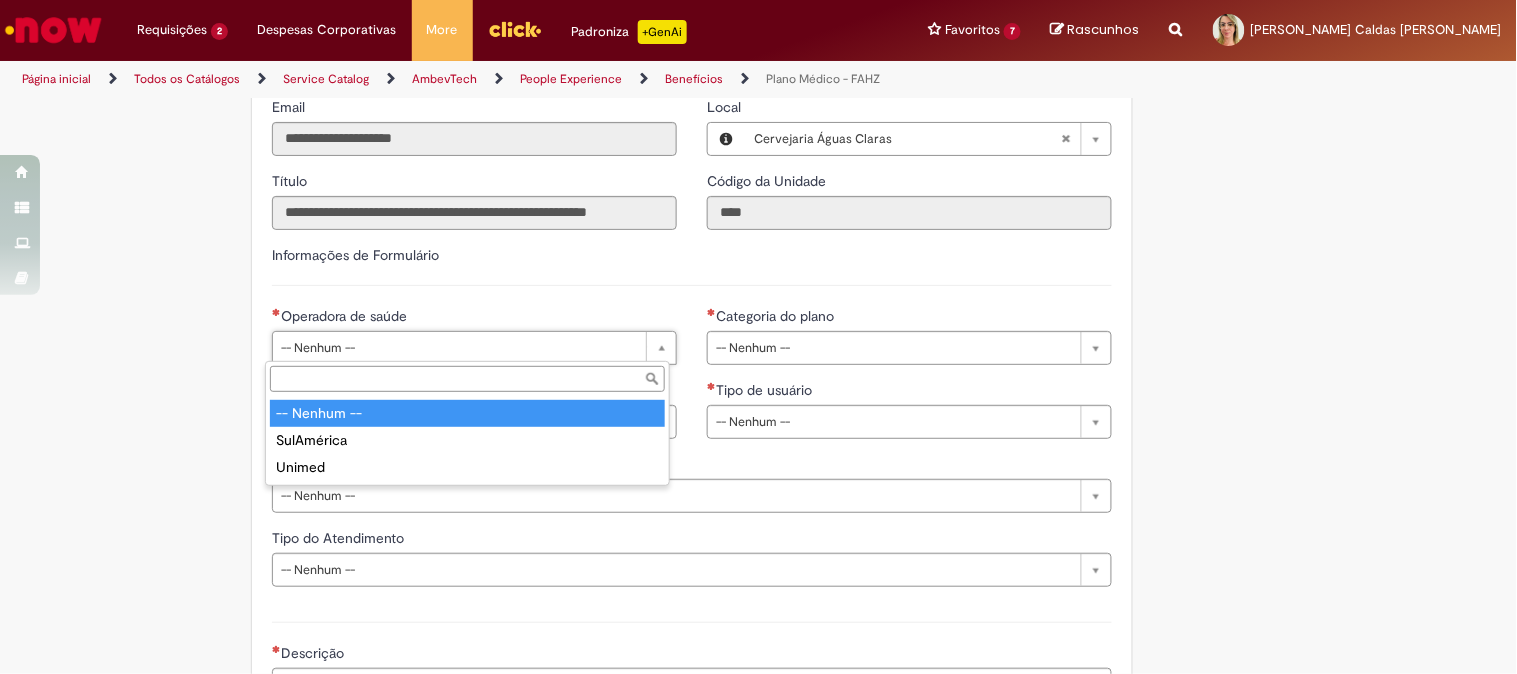 type on "**********" 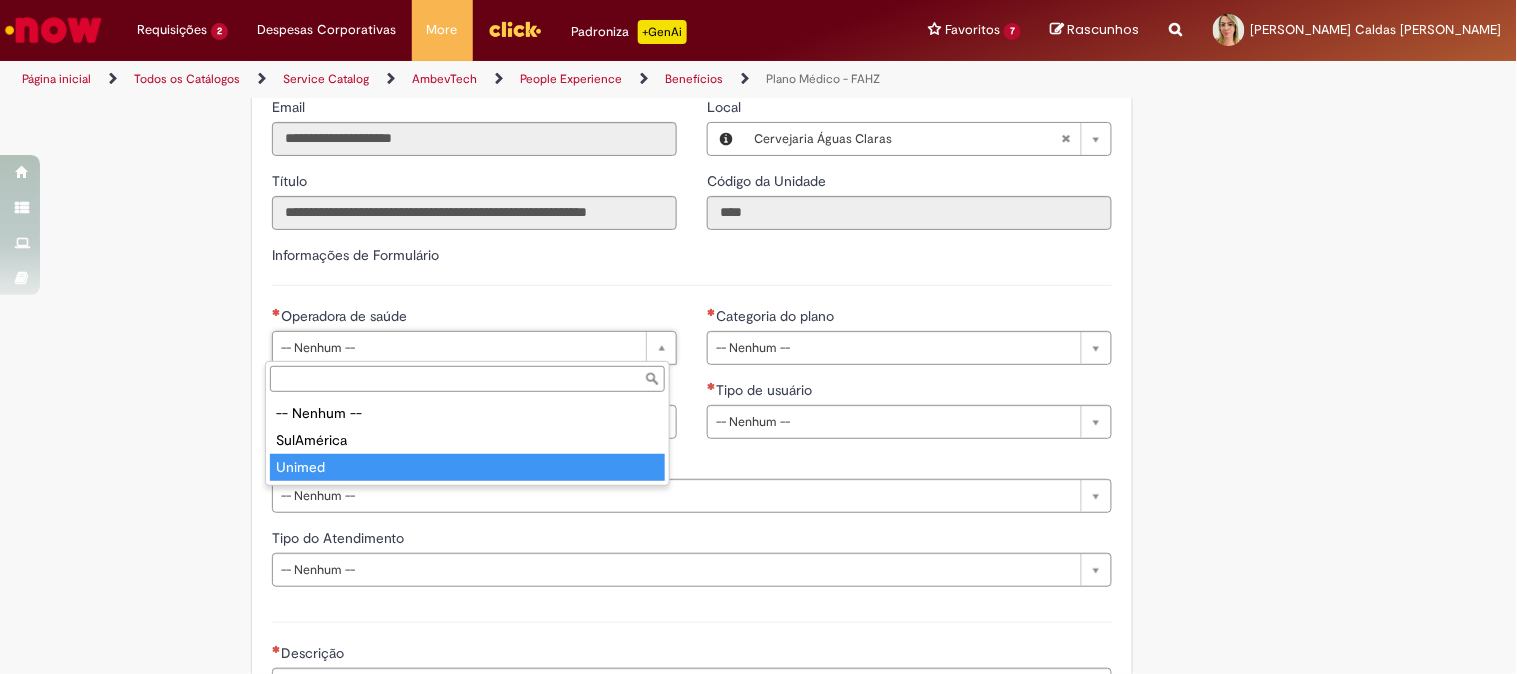 type on "******" 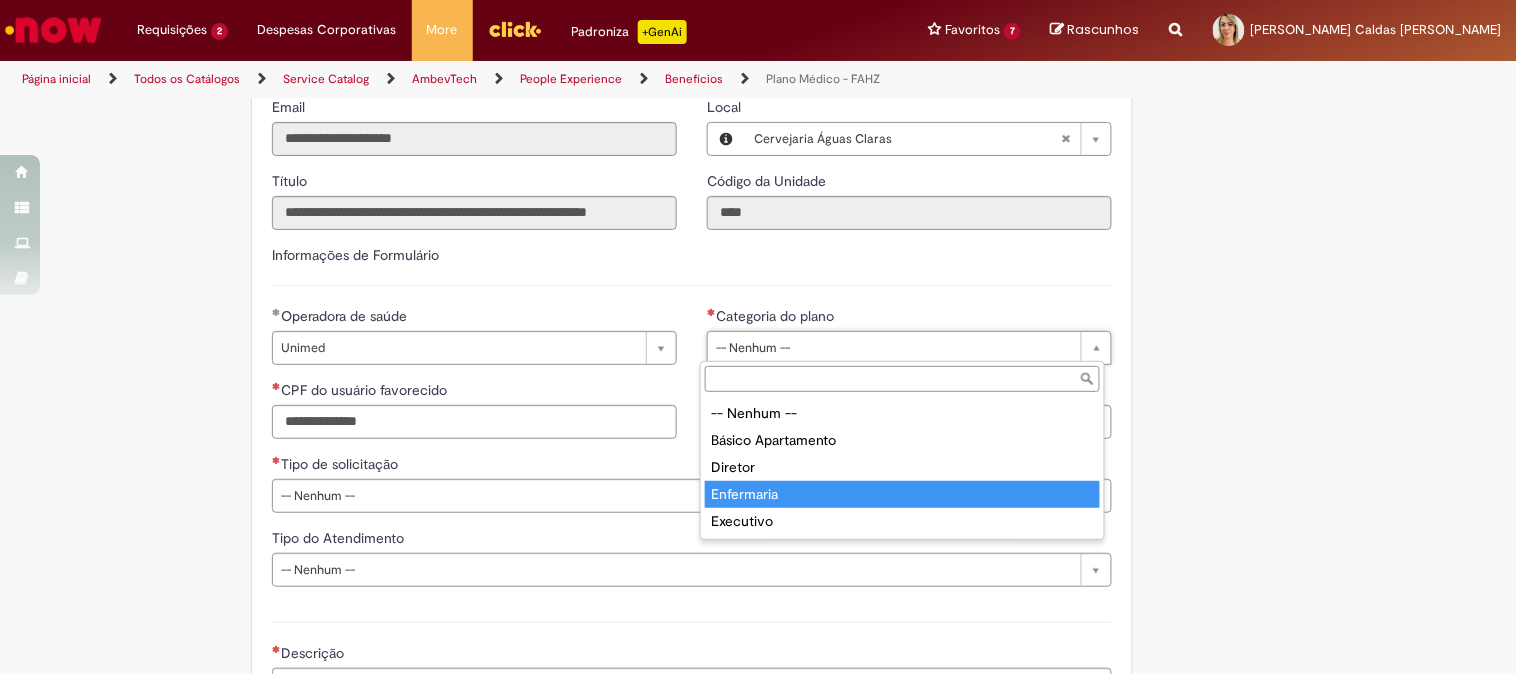 type on "**********" 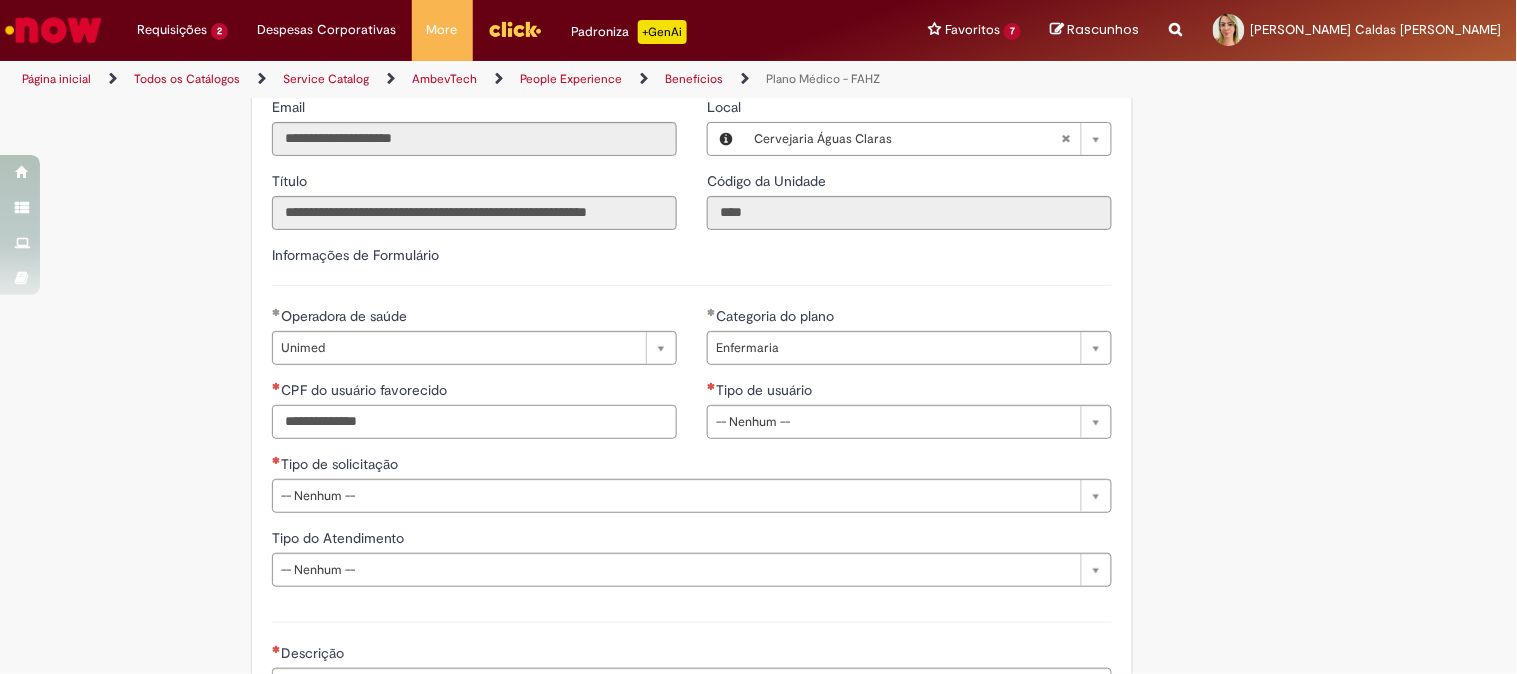 click on "CPF do usuário favorecido" at bounding box center [474, 422] 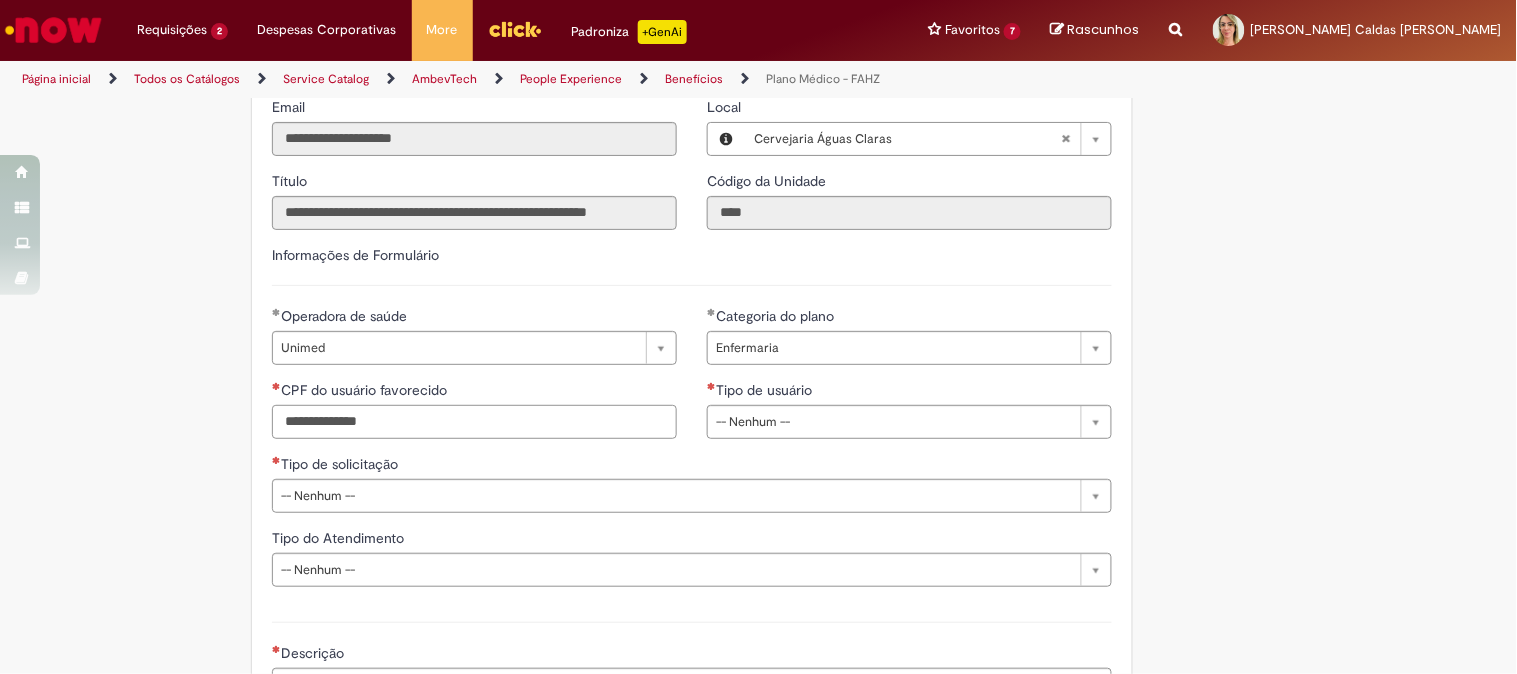 scroll, scrollTop: 1111, scrollLeft: 0, axis: vertical 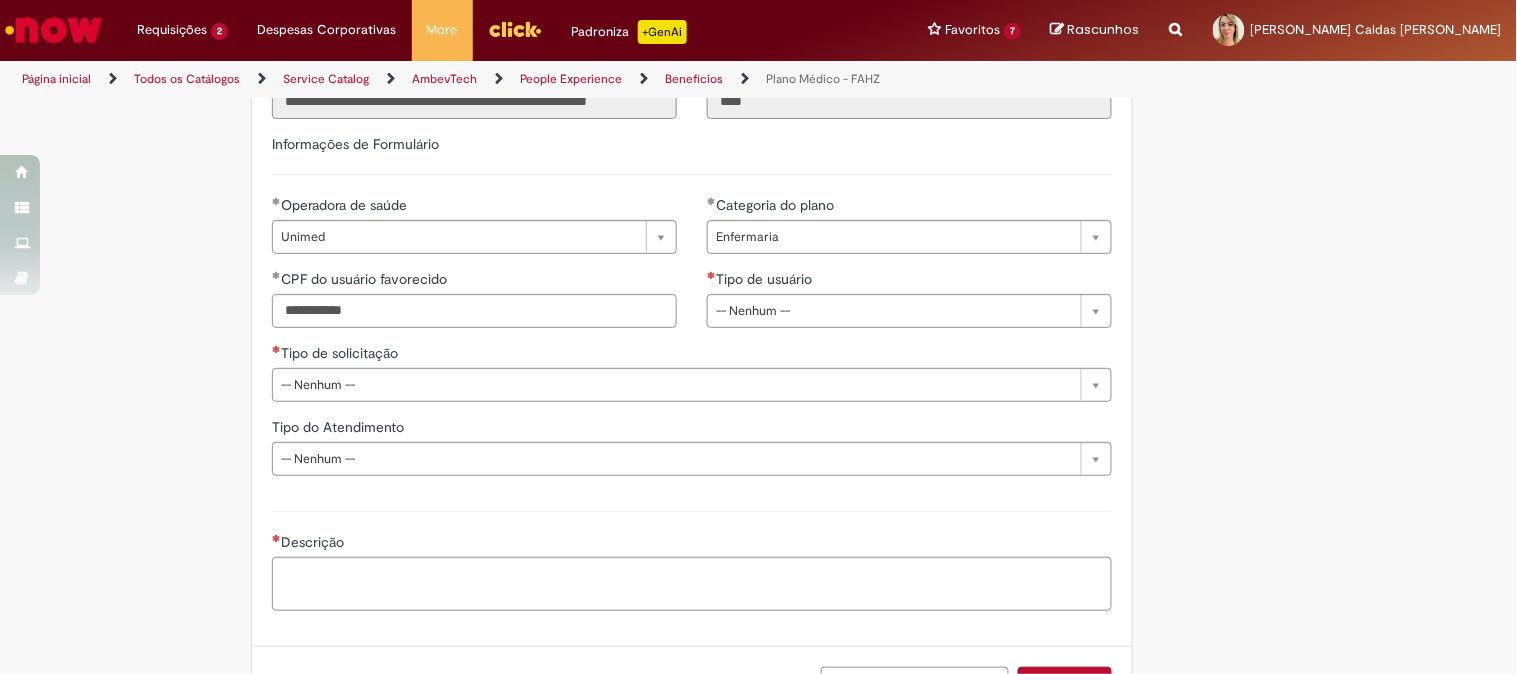 type on "**********" 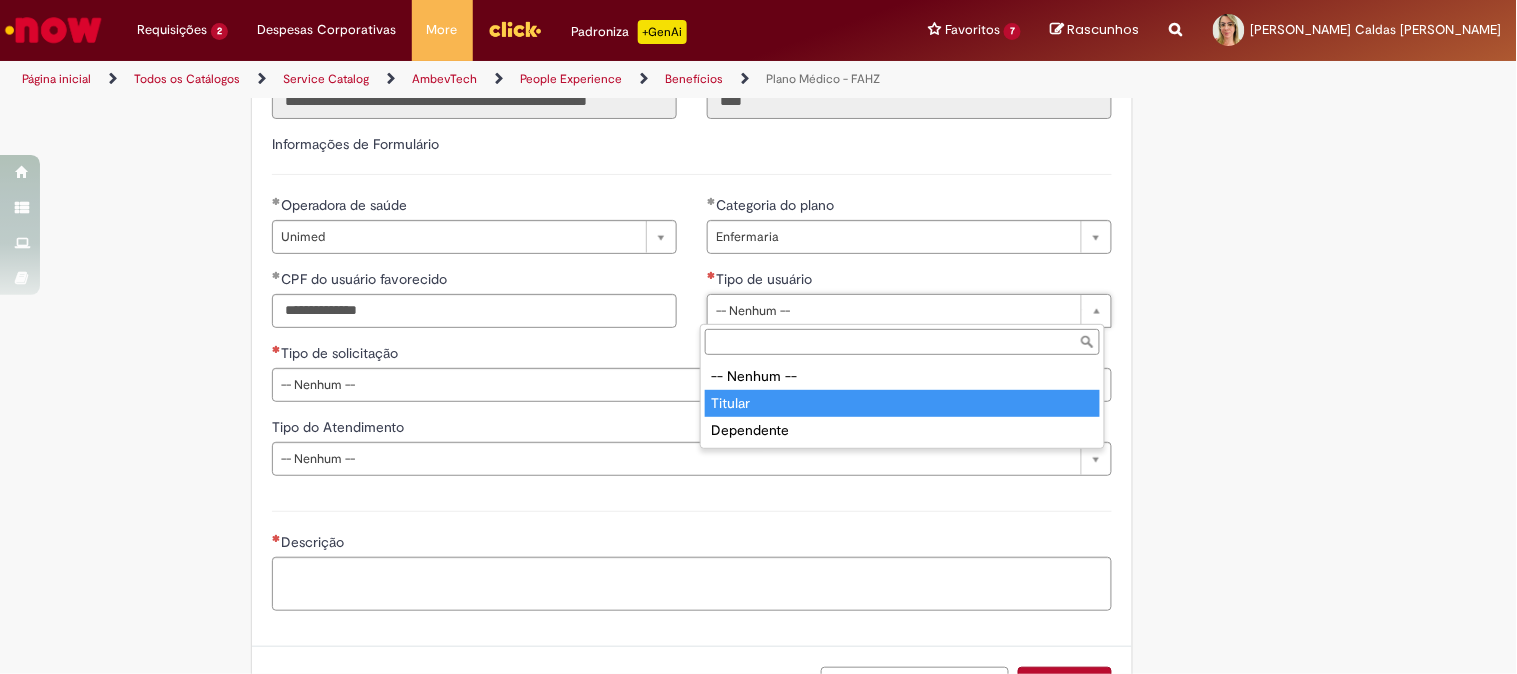 type on "*******" 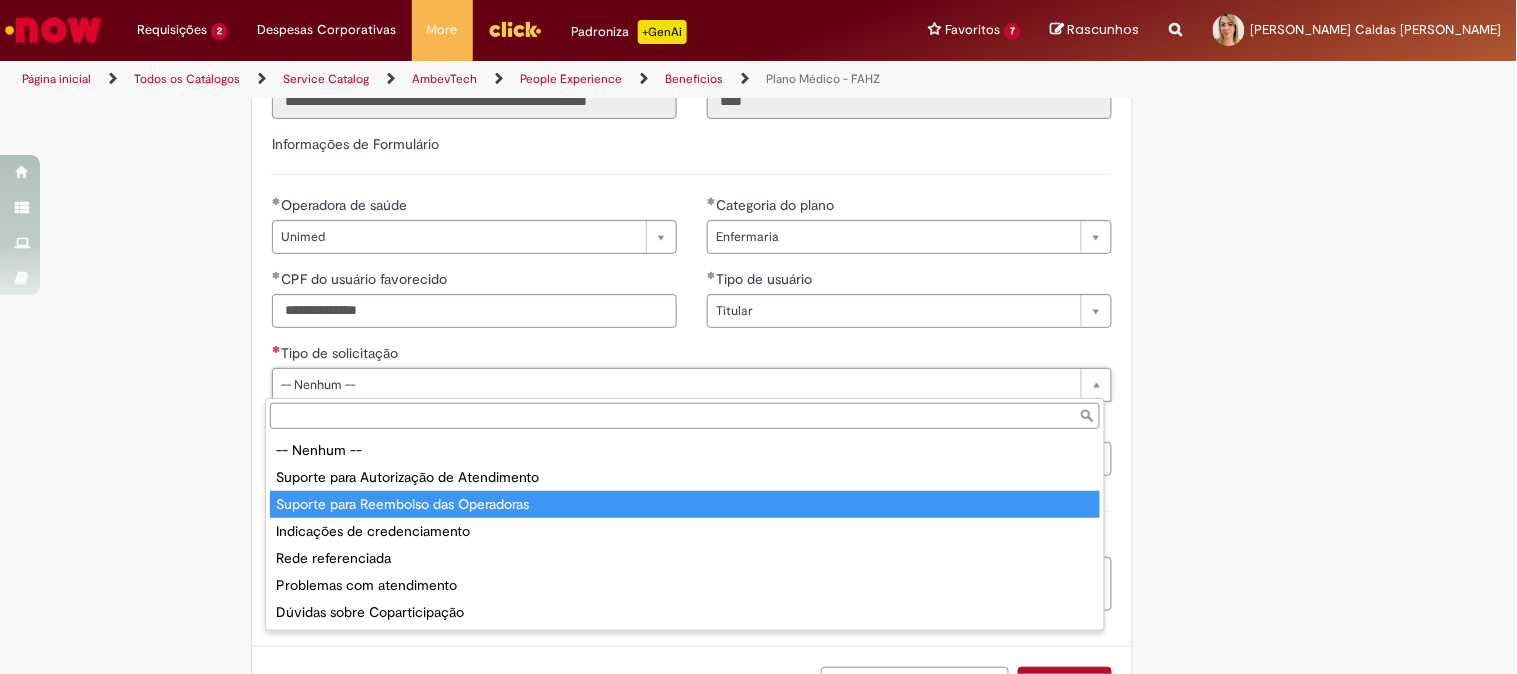type on "**********" 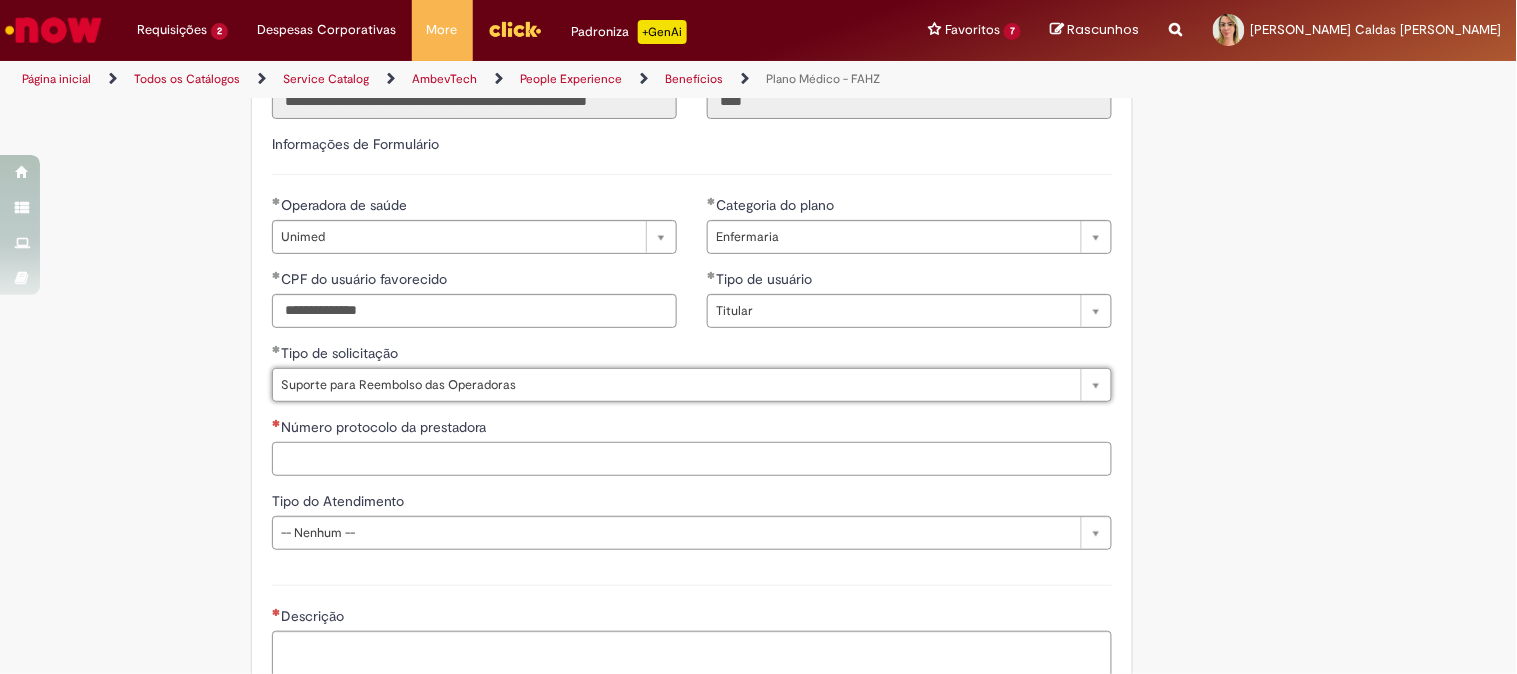 click on "Número protocolo da prestadora" at bounding box center [692, 459] 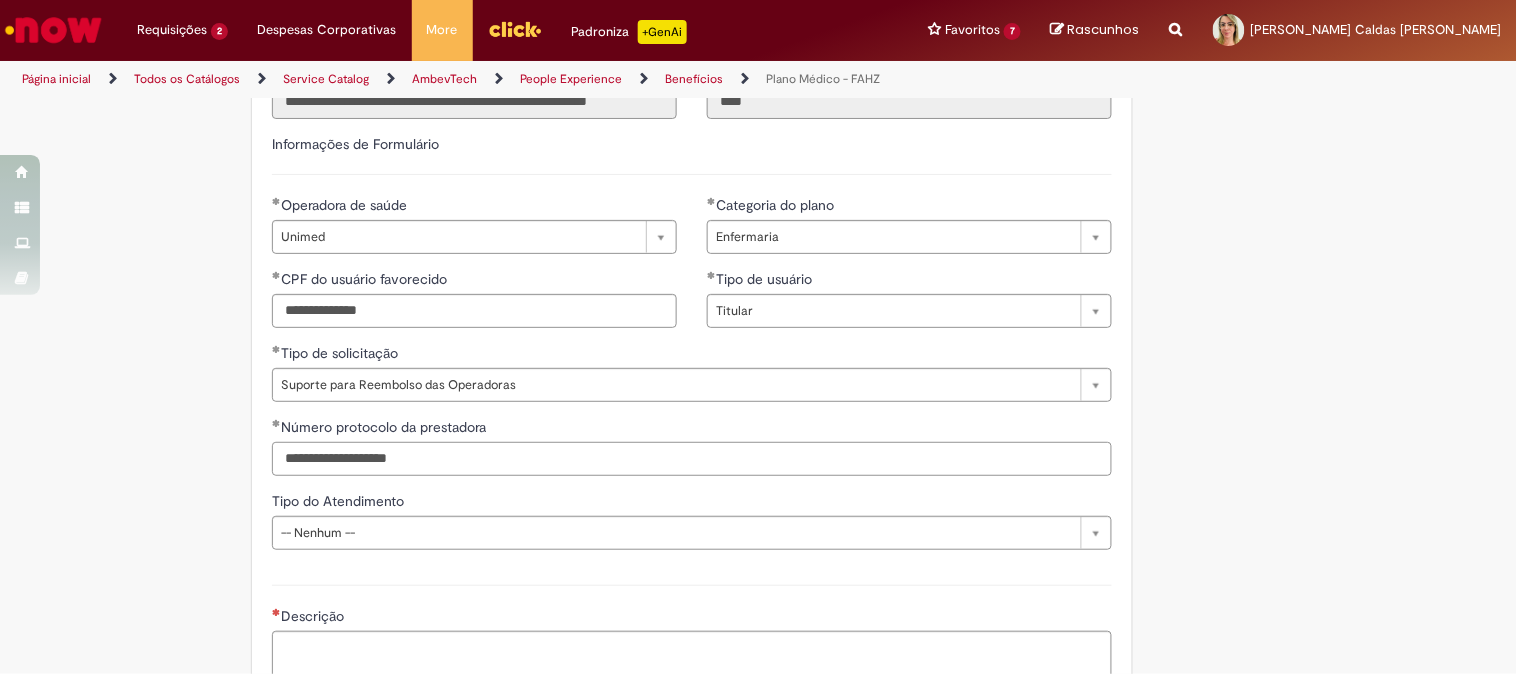 type on "**********" 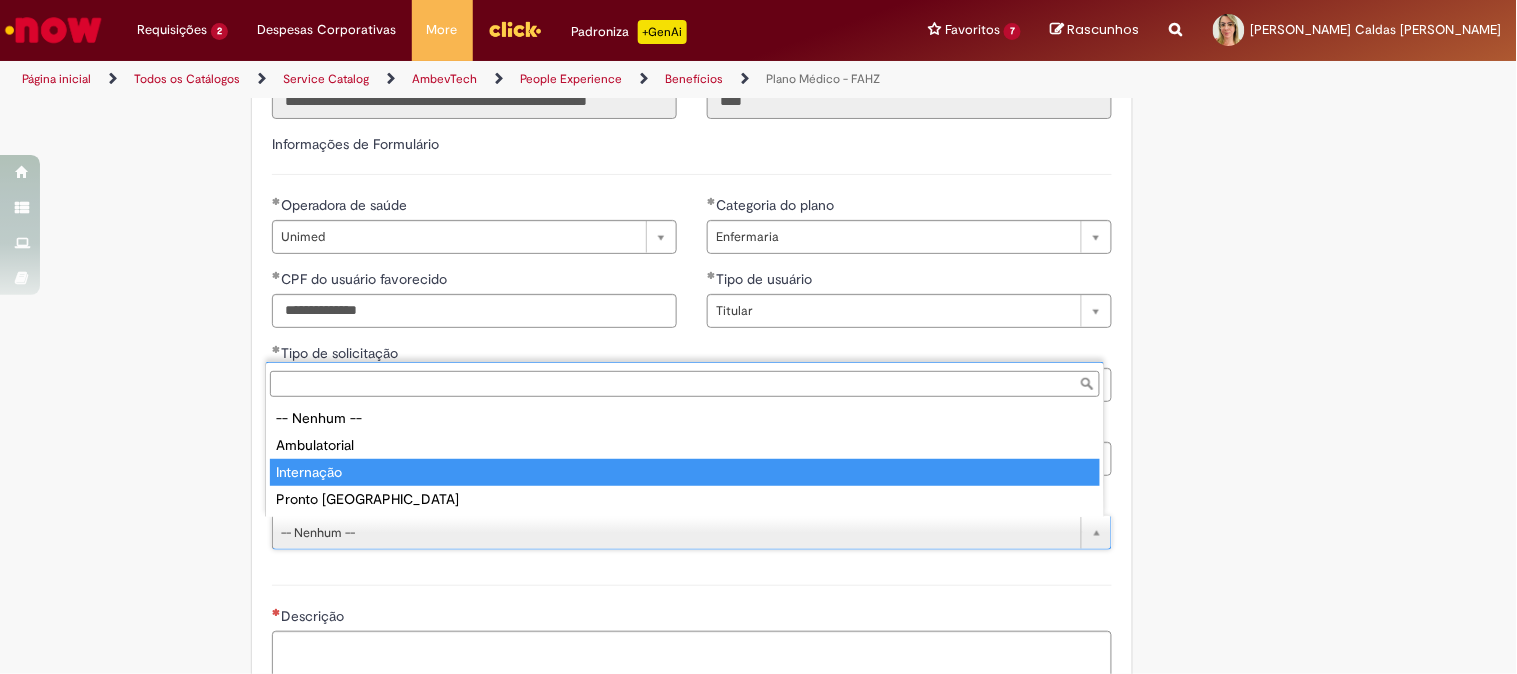 type on "**********" 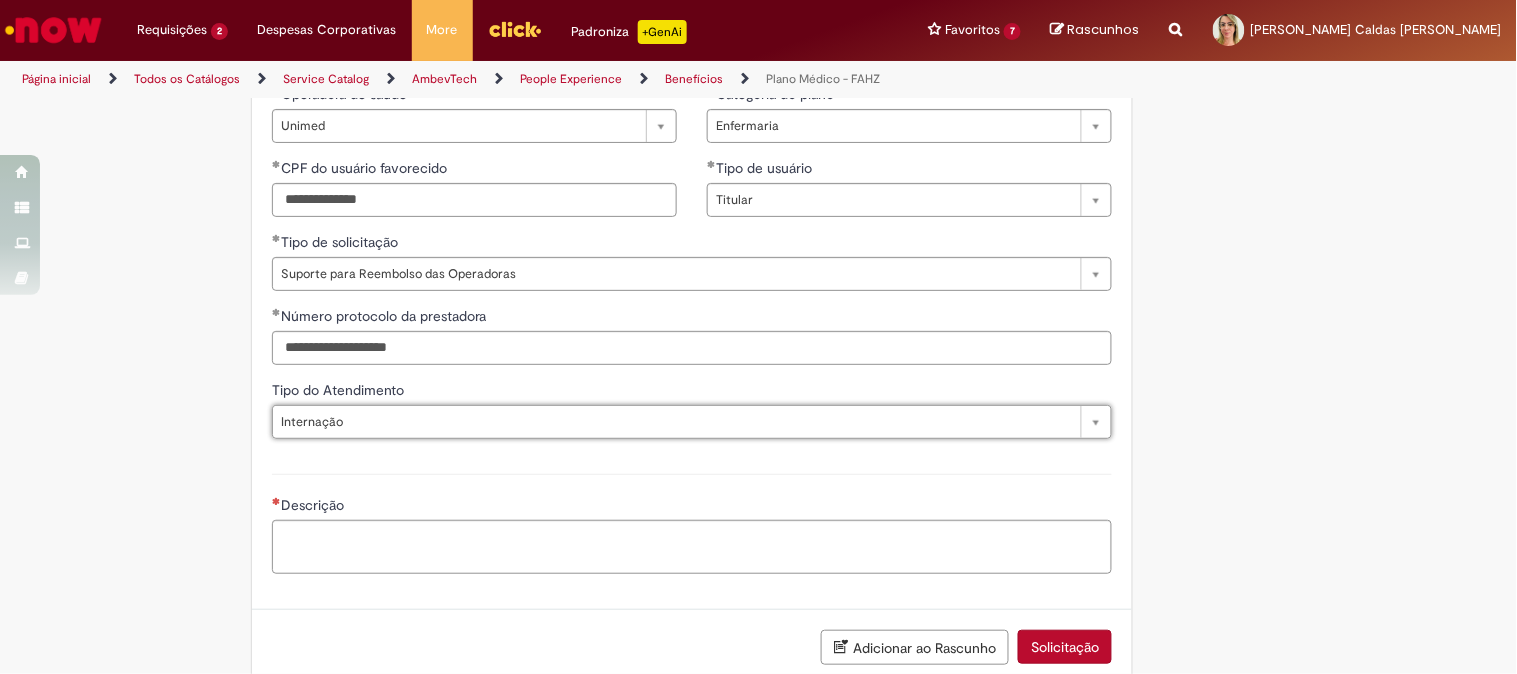 scroll, scrollTop: 1333, scrollLeft: 0, axis: vertical 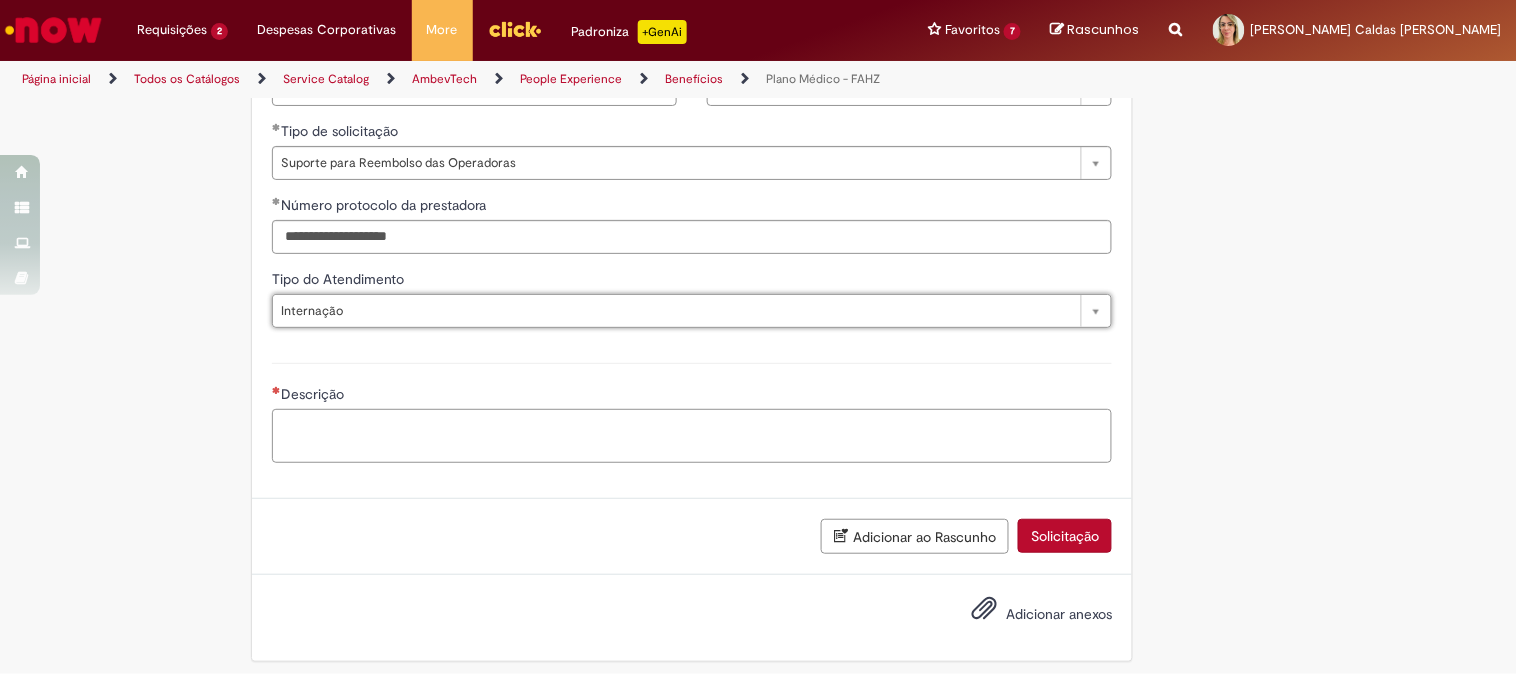 click on "Descrição" at bounding box center [692, 436] 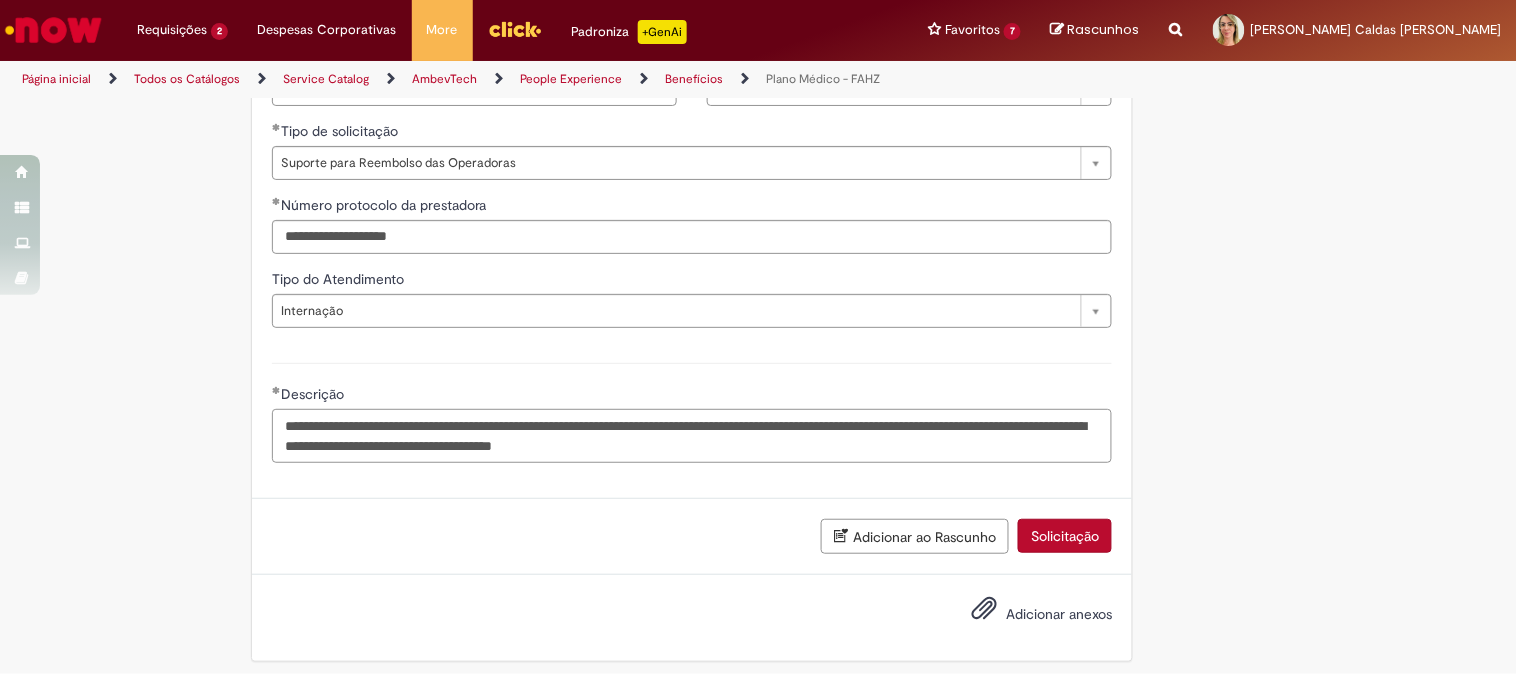 click on "**********" at bounding box center [692, 436] 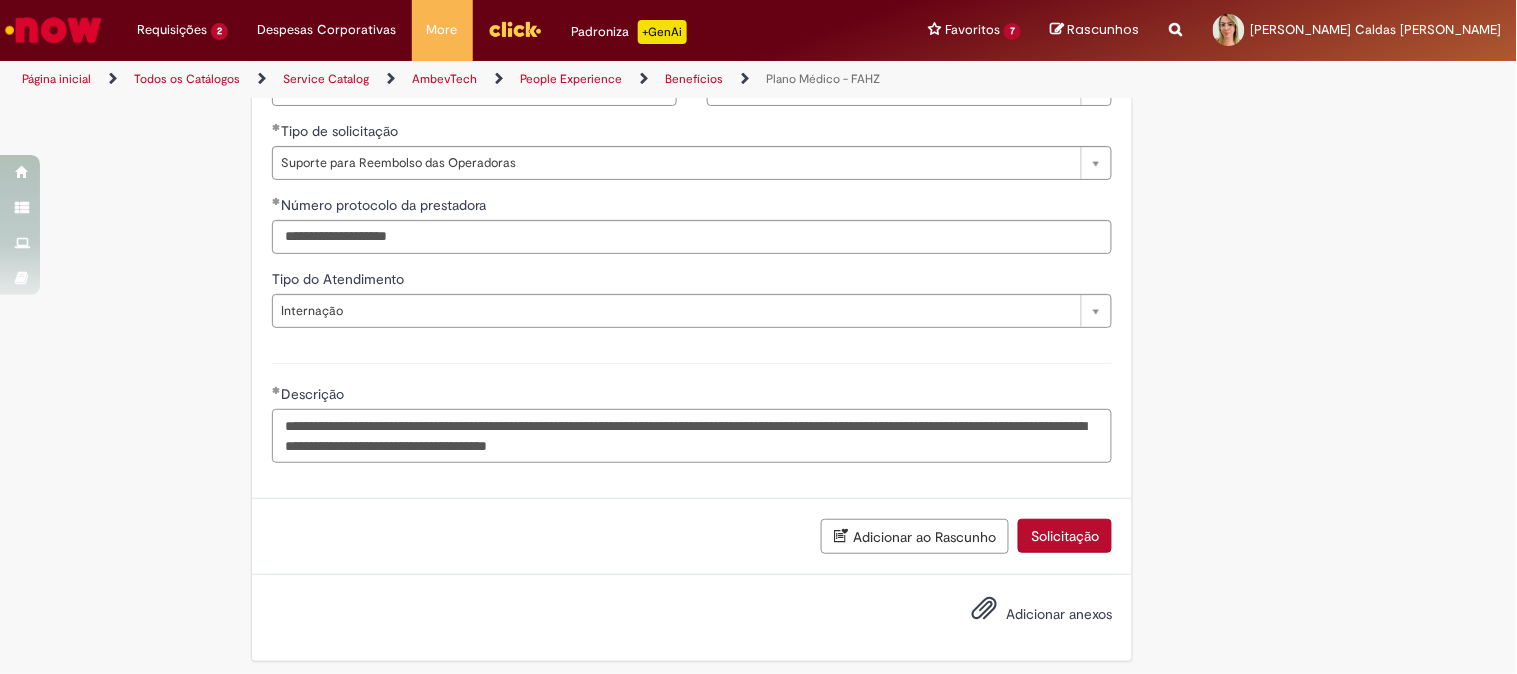 click on "**********" at bounding box center (692, 436) 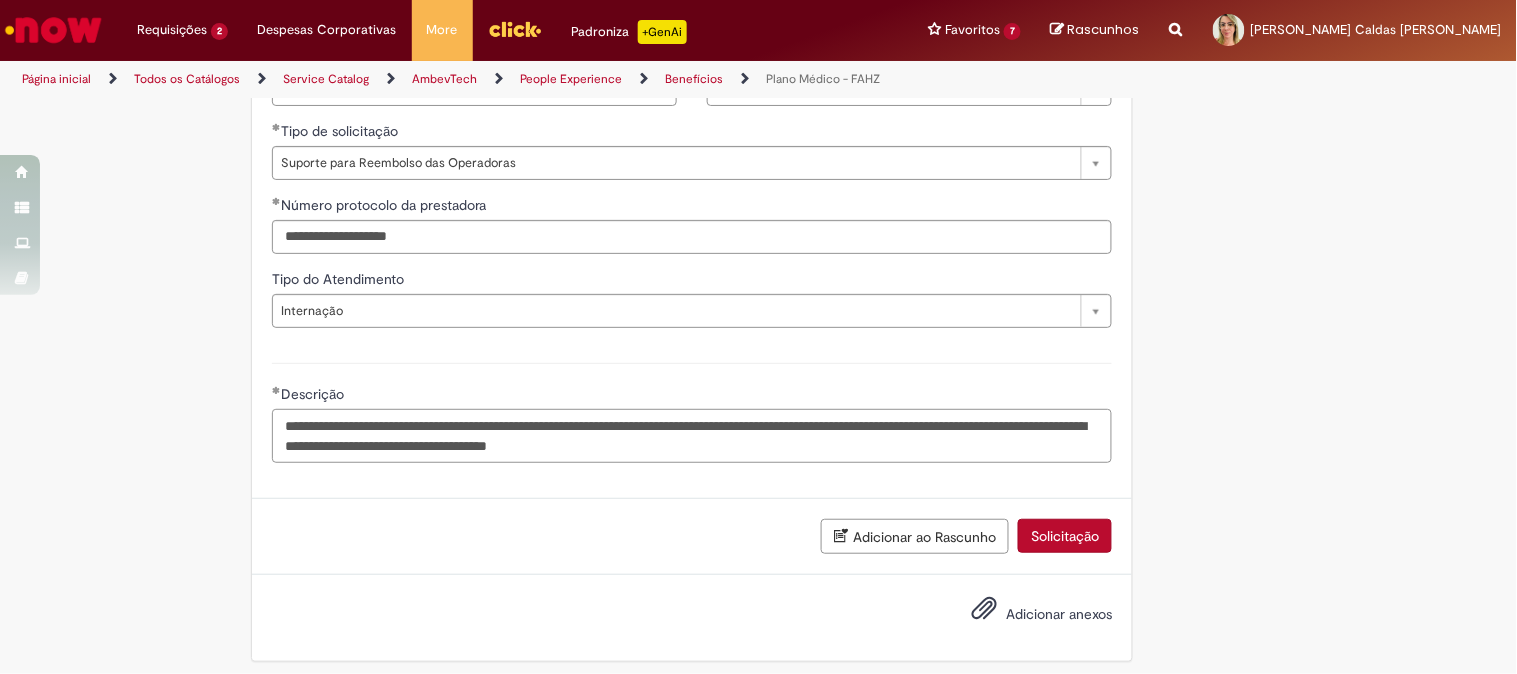 click on "**********" at bounding box center [692, 436] 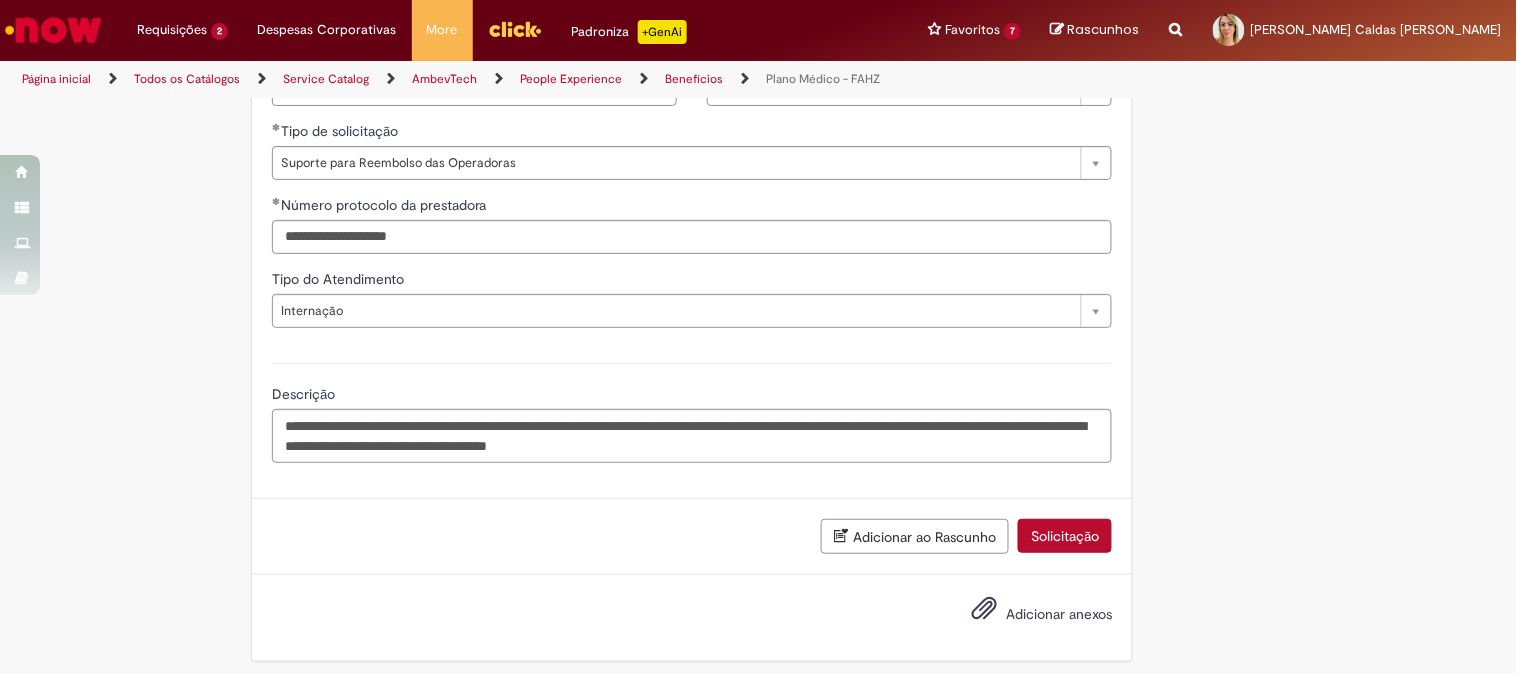 drag, startPoint x: 403, startPoint y: 446, endPoint x: 443, endPoint y: 506, distance: 72.11102 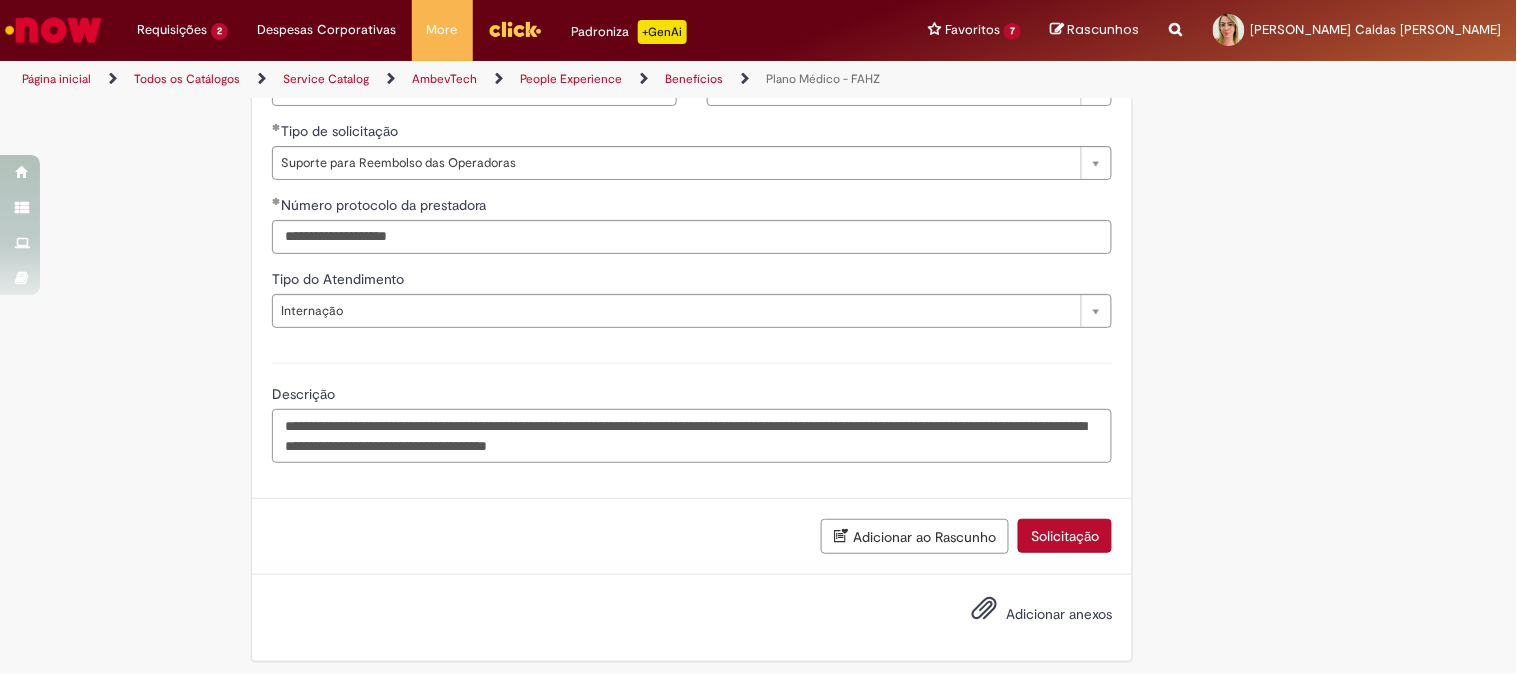 click on "**********" at bounding box center (692, 436) 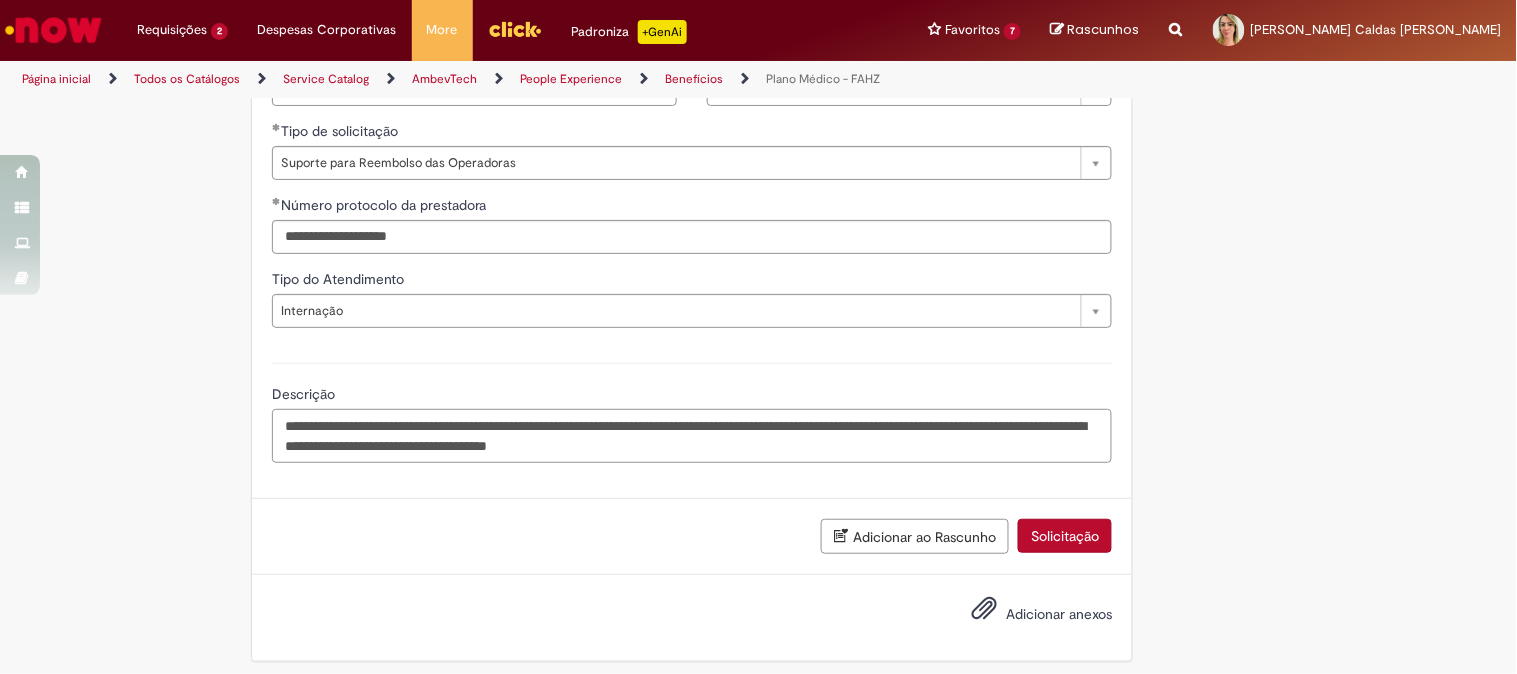 click on "**********" at bounding box center [692, 436] 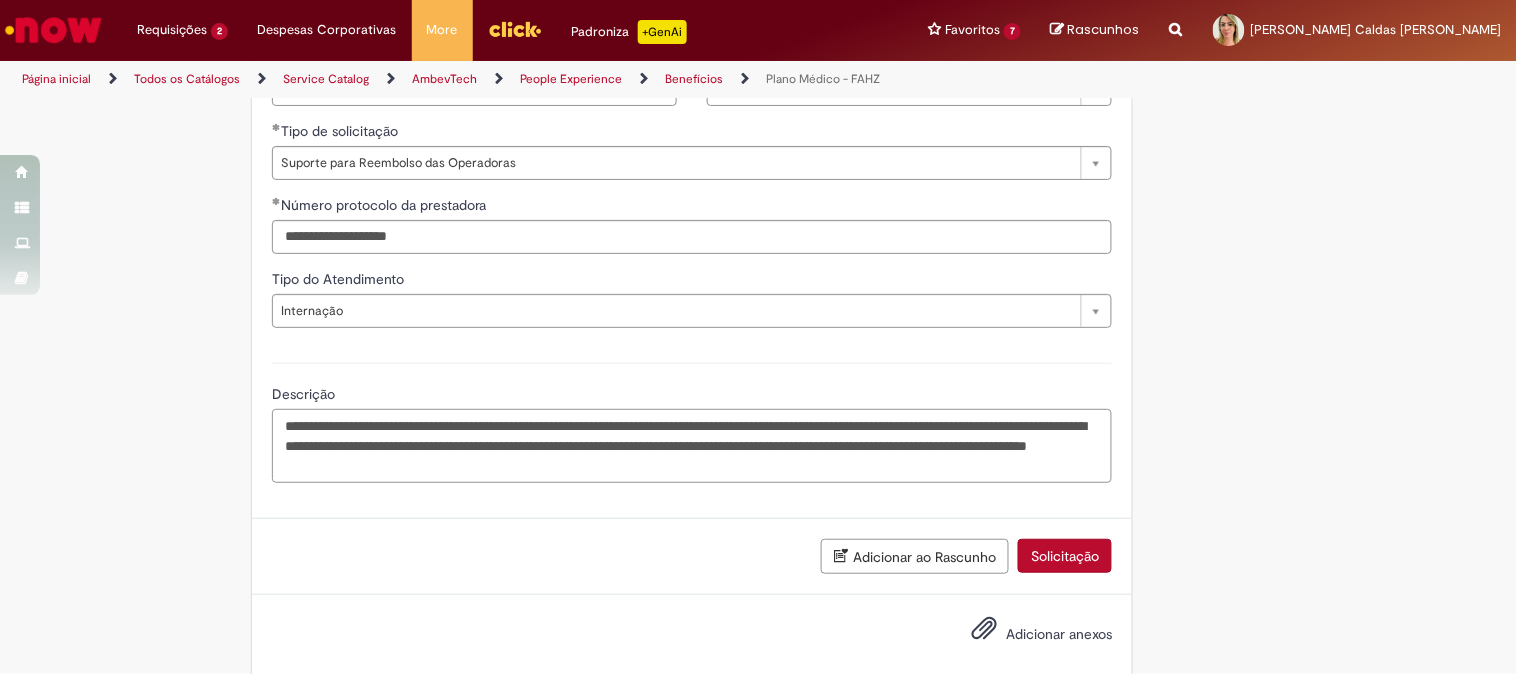 click on "**********" at bounding box center [692, 446] 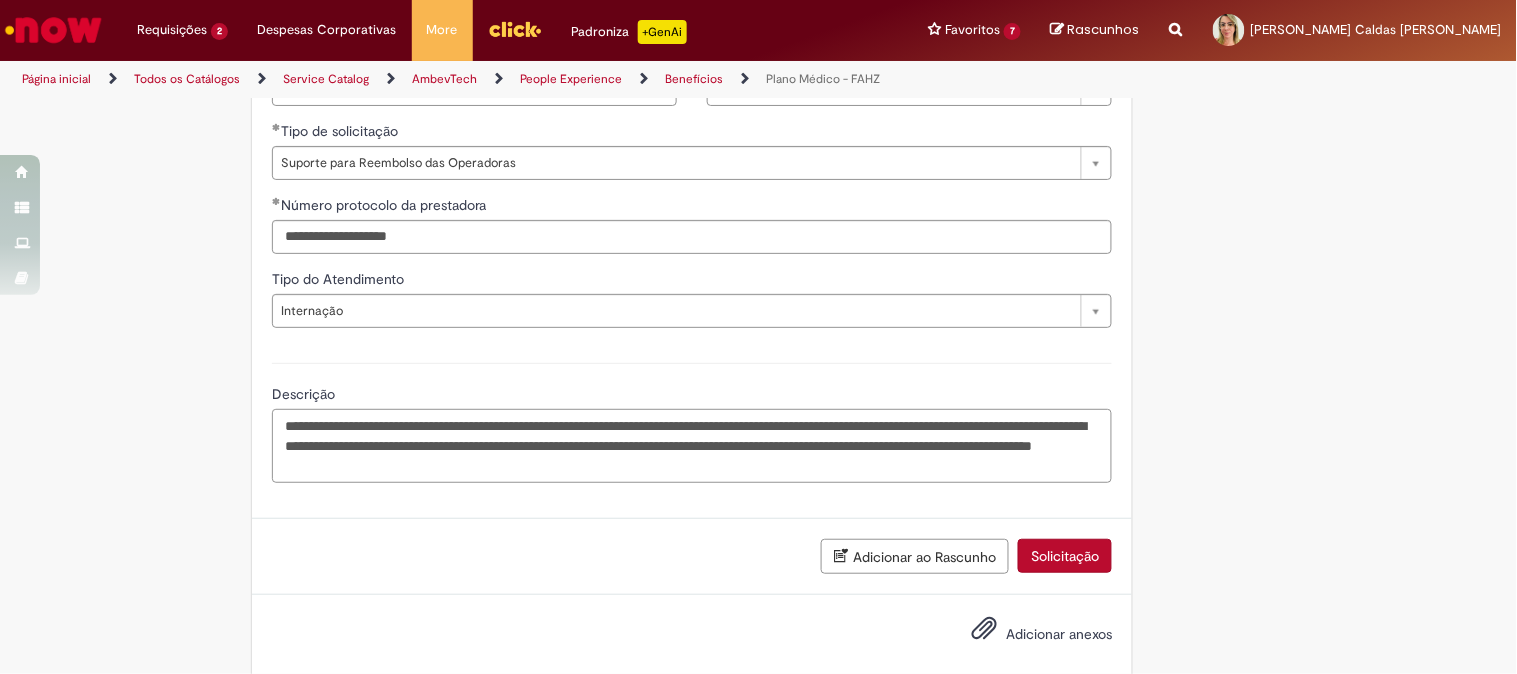 click on "**********" at bounding box center (692, 446) 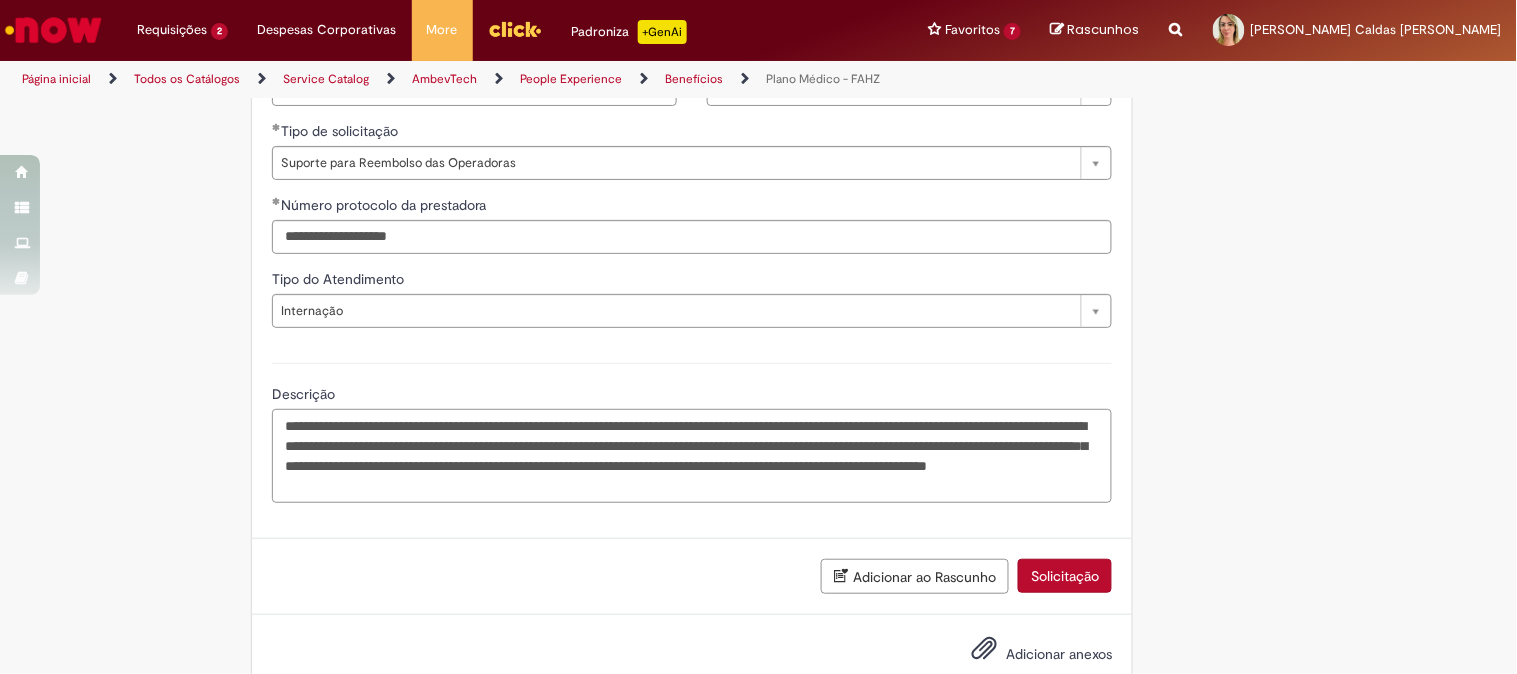 type on "**********" 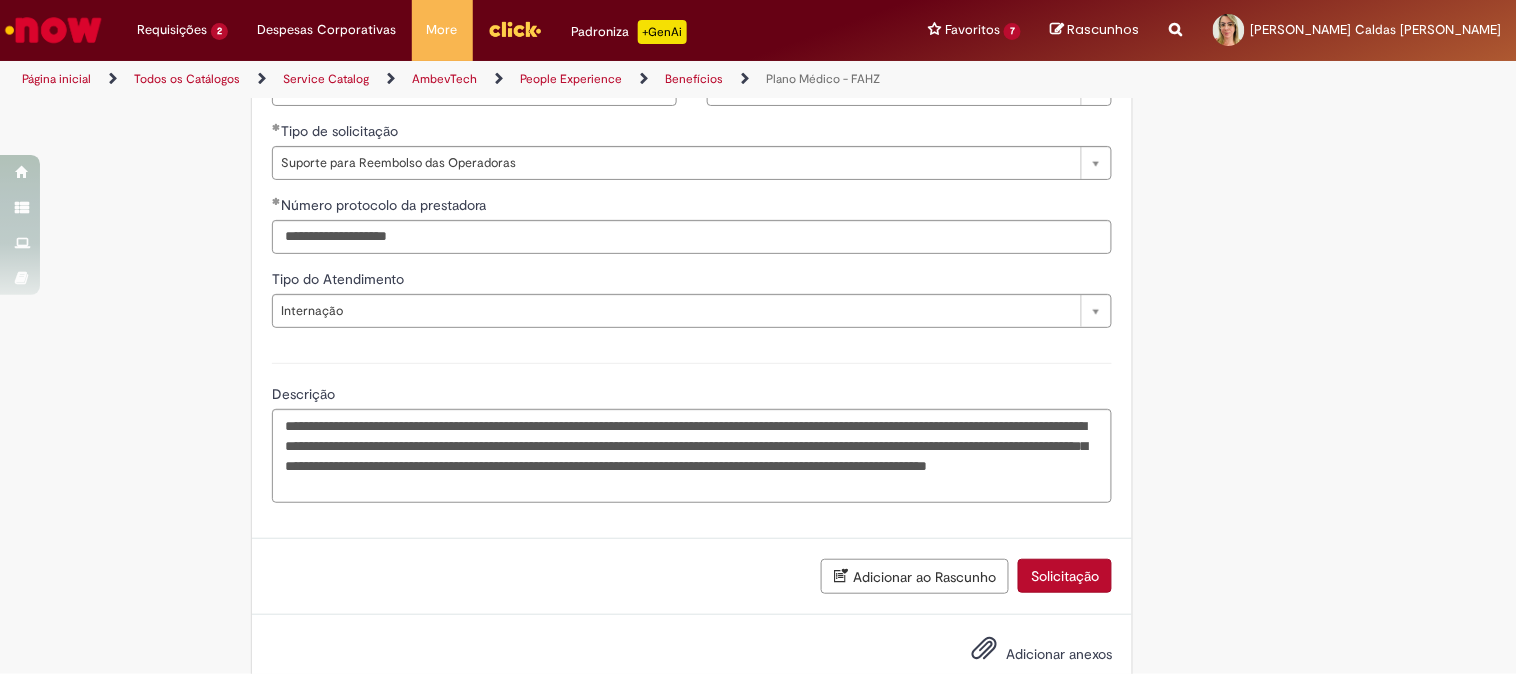click at bounding box center [984, 649] 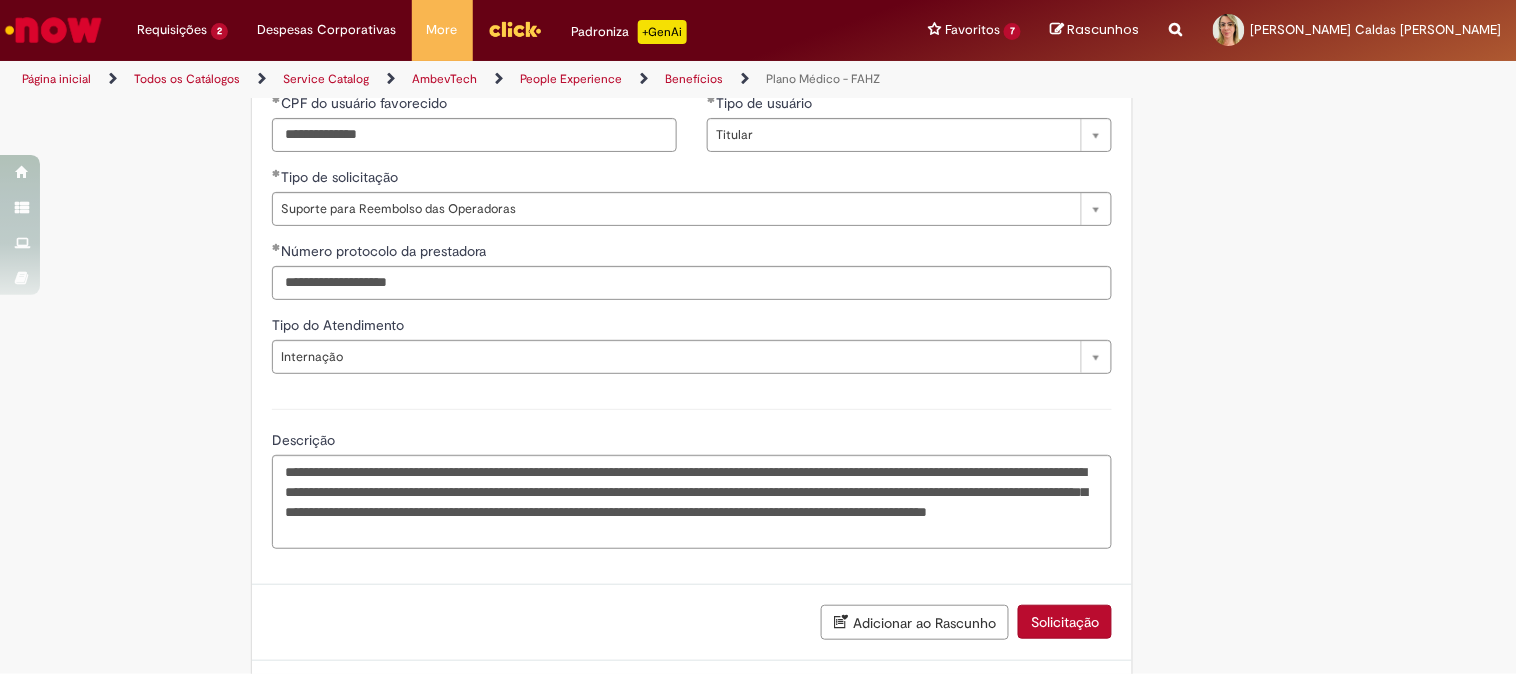 scroll, scrollTop: 1398, scrollLeft: 0, axis: vertical 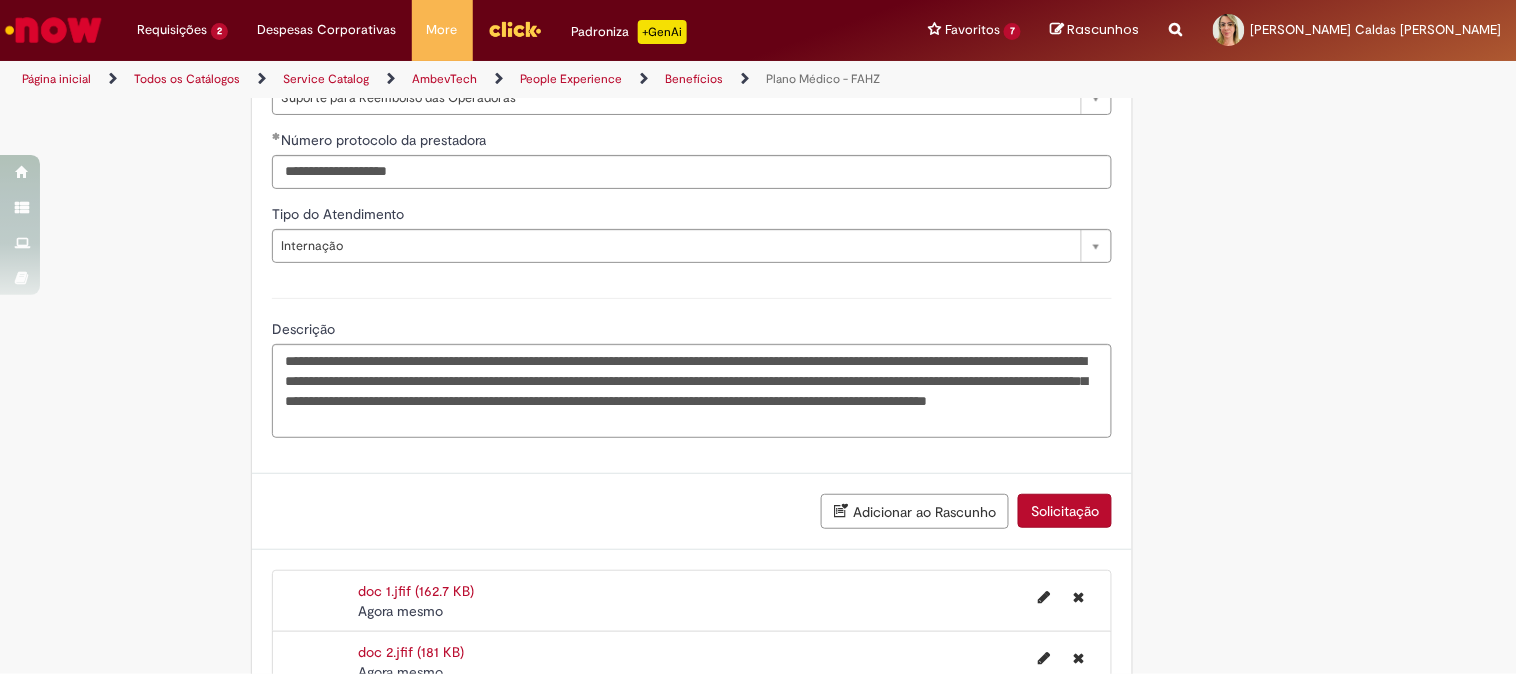 click on "Solicitação" at bounding box center (1065, 511) 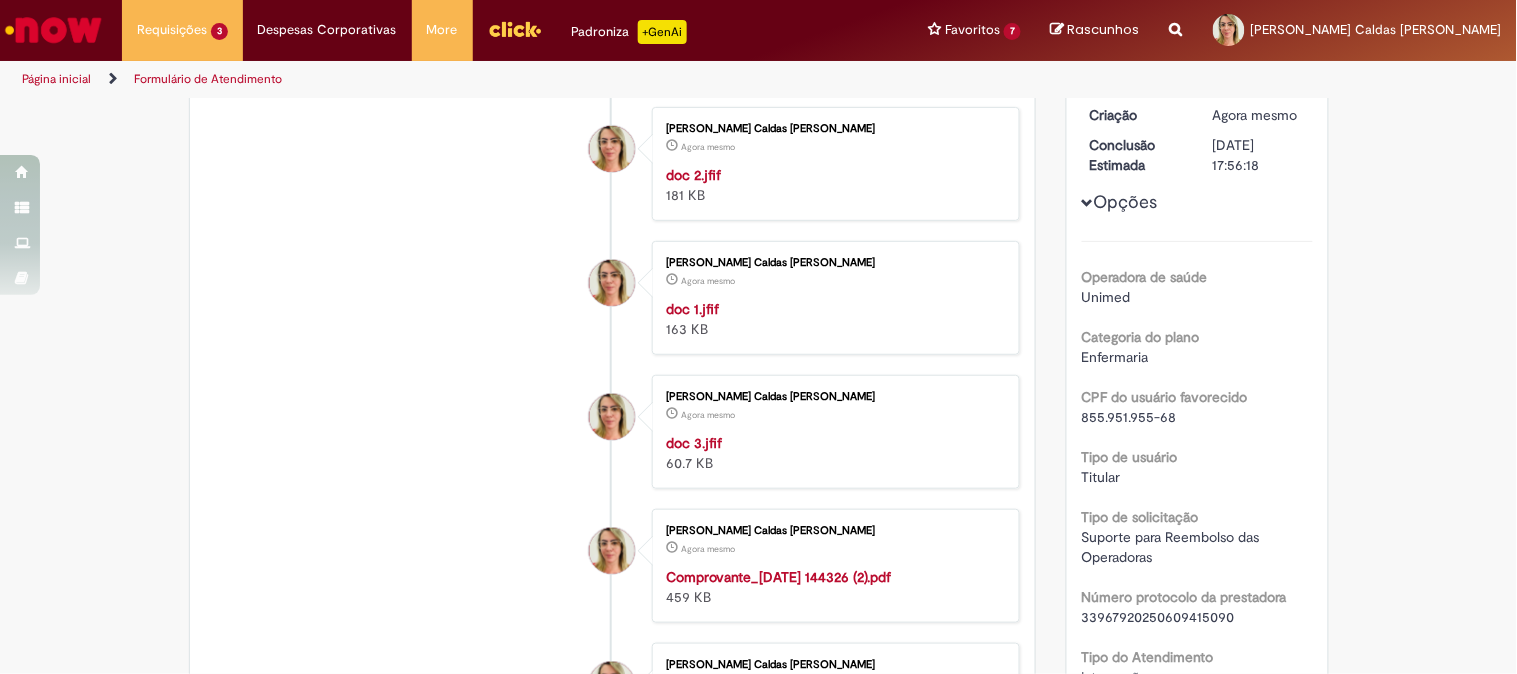 scroll, scrollTop: 336, scrollLeft: 0, axis: vertical 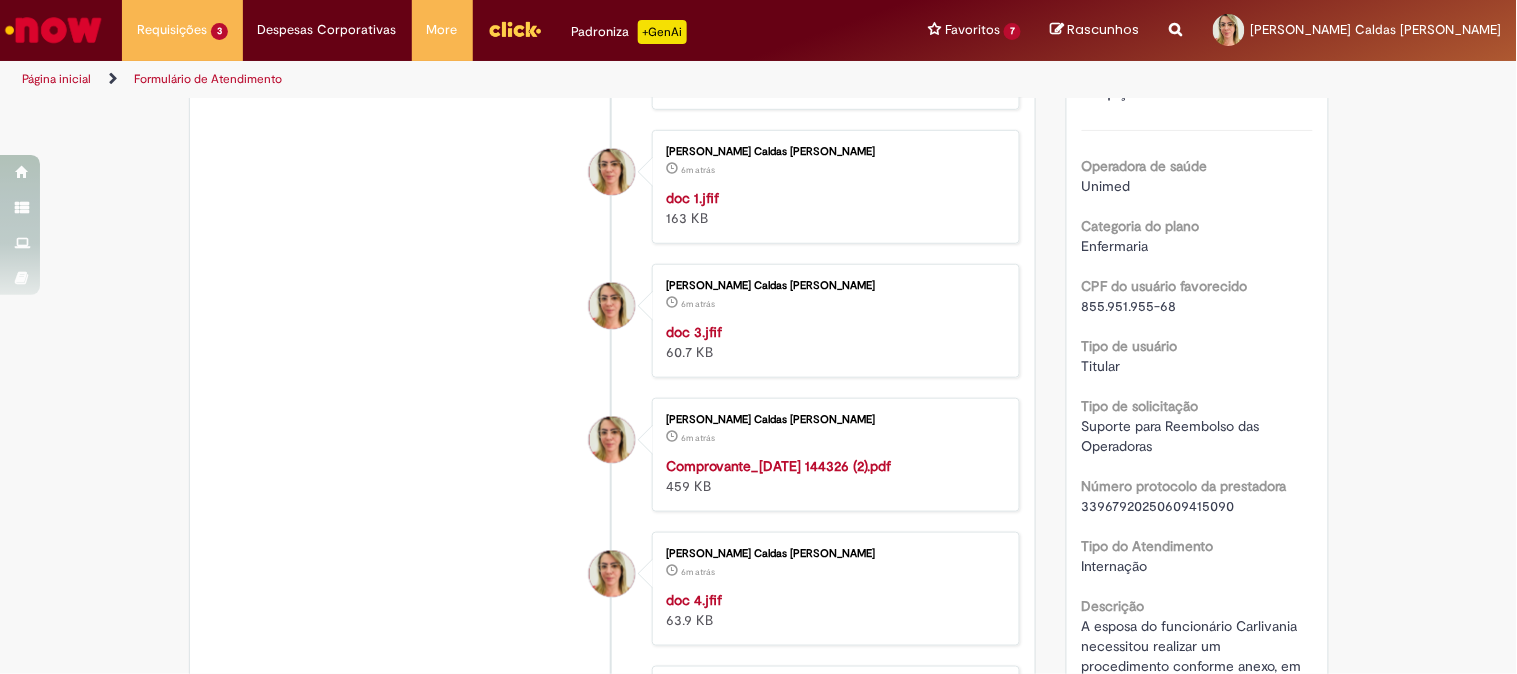 click at bounding box center [53, 30] 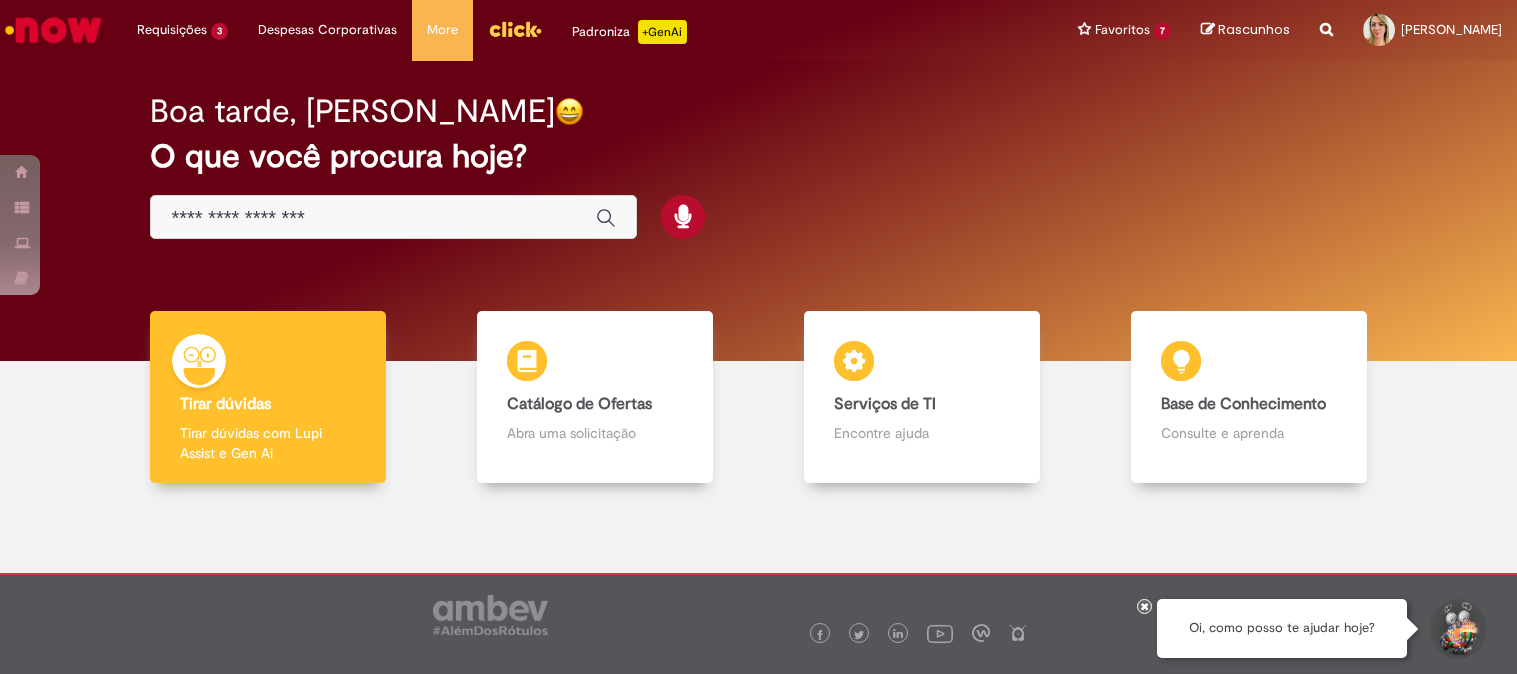 scroll, scrollTop: 0, scrollLeft: 0, axis: both 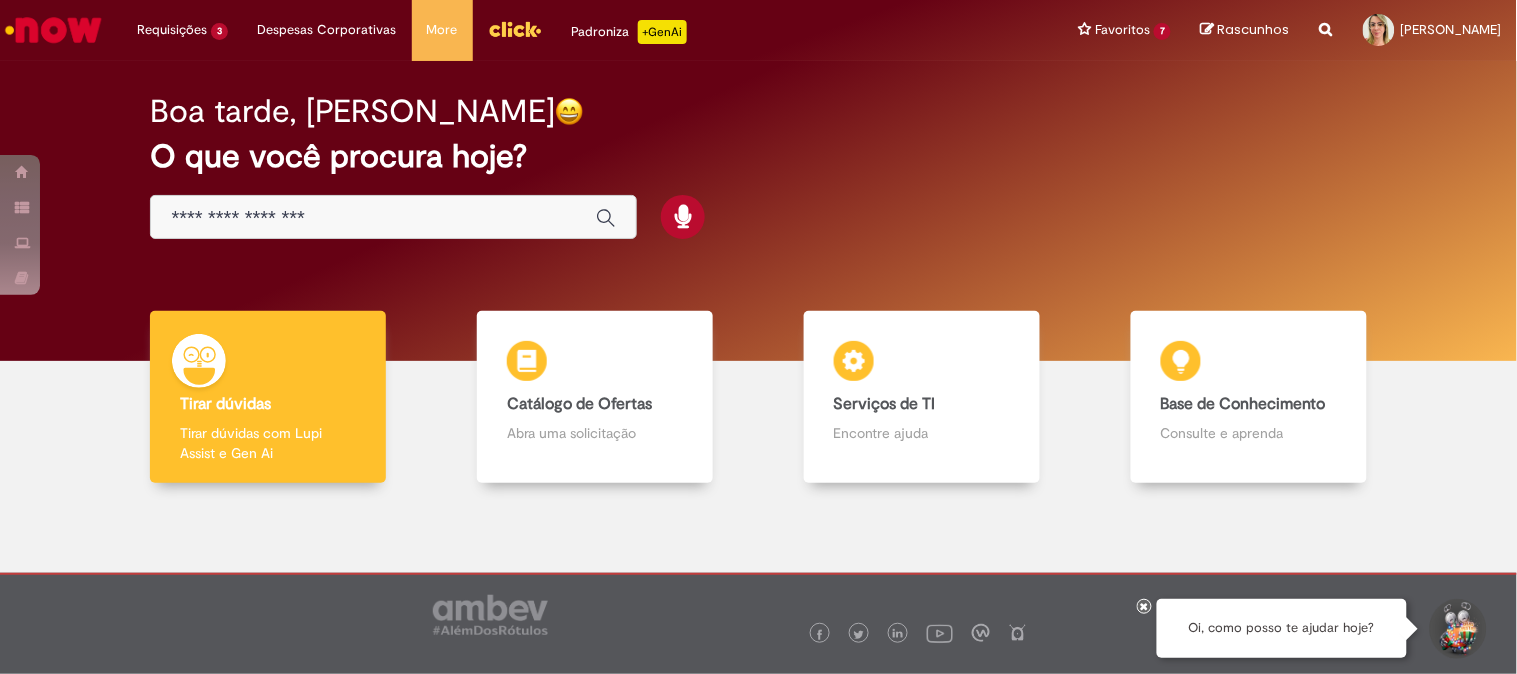 click at bounding box center (393, 217) 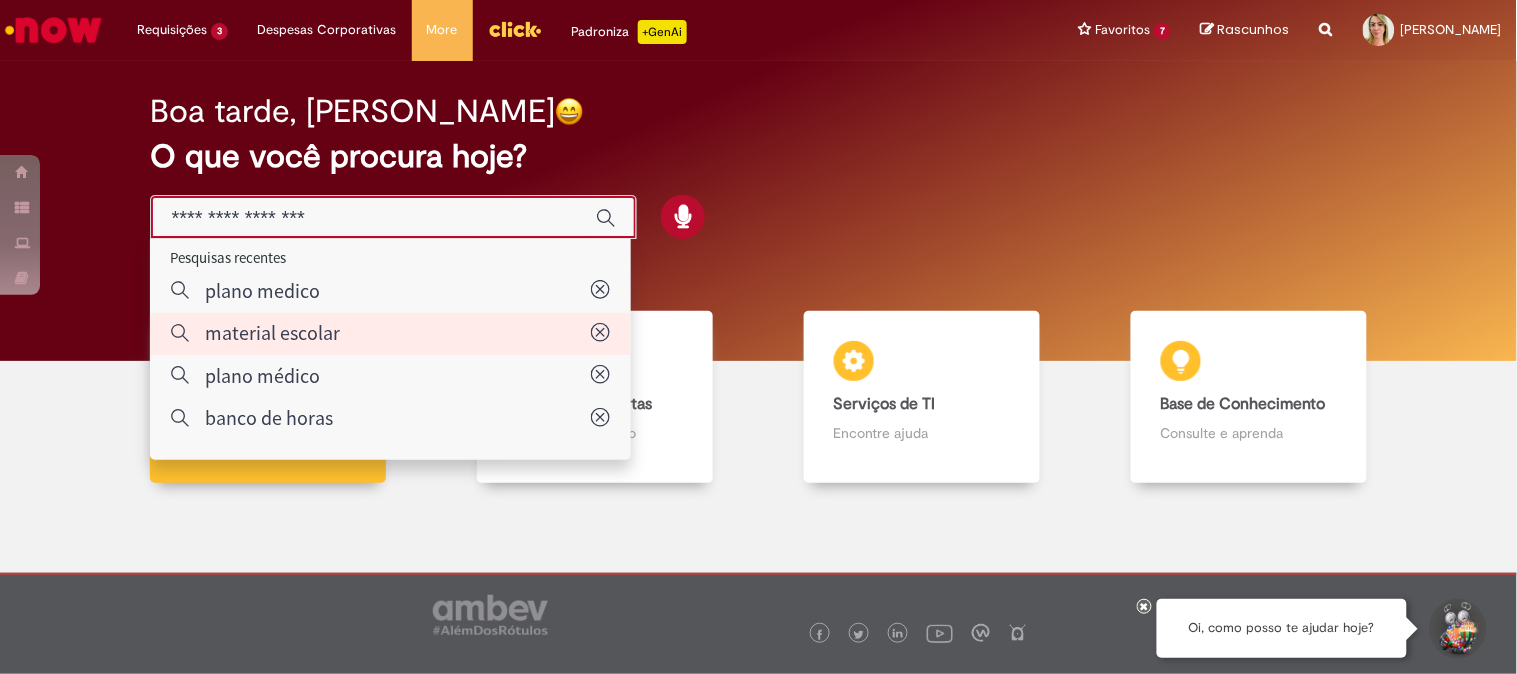 type on "**********" 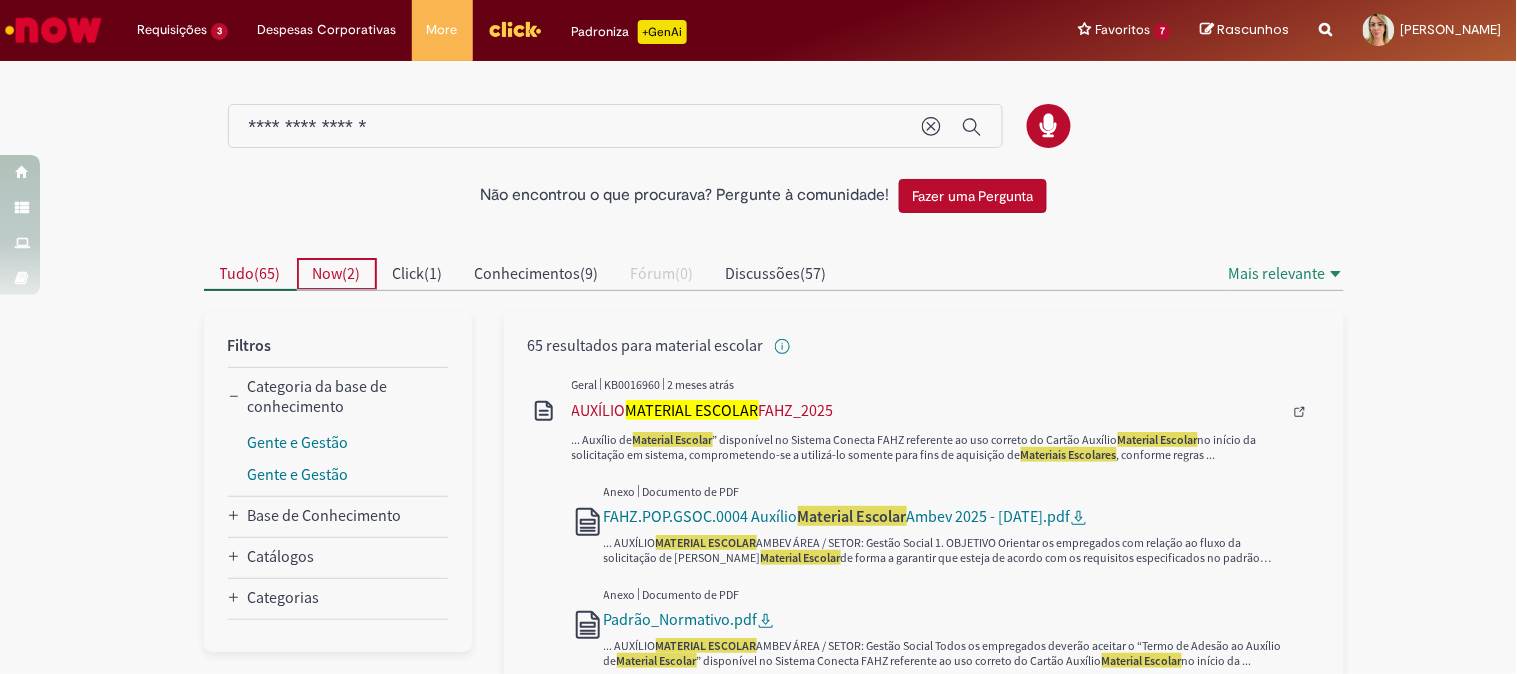 click on "Now" at bounding box center (328, 273) 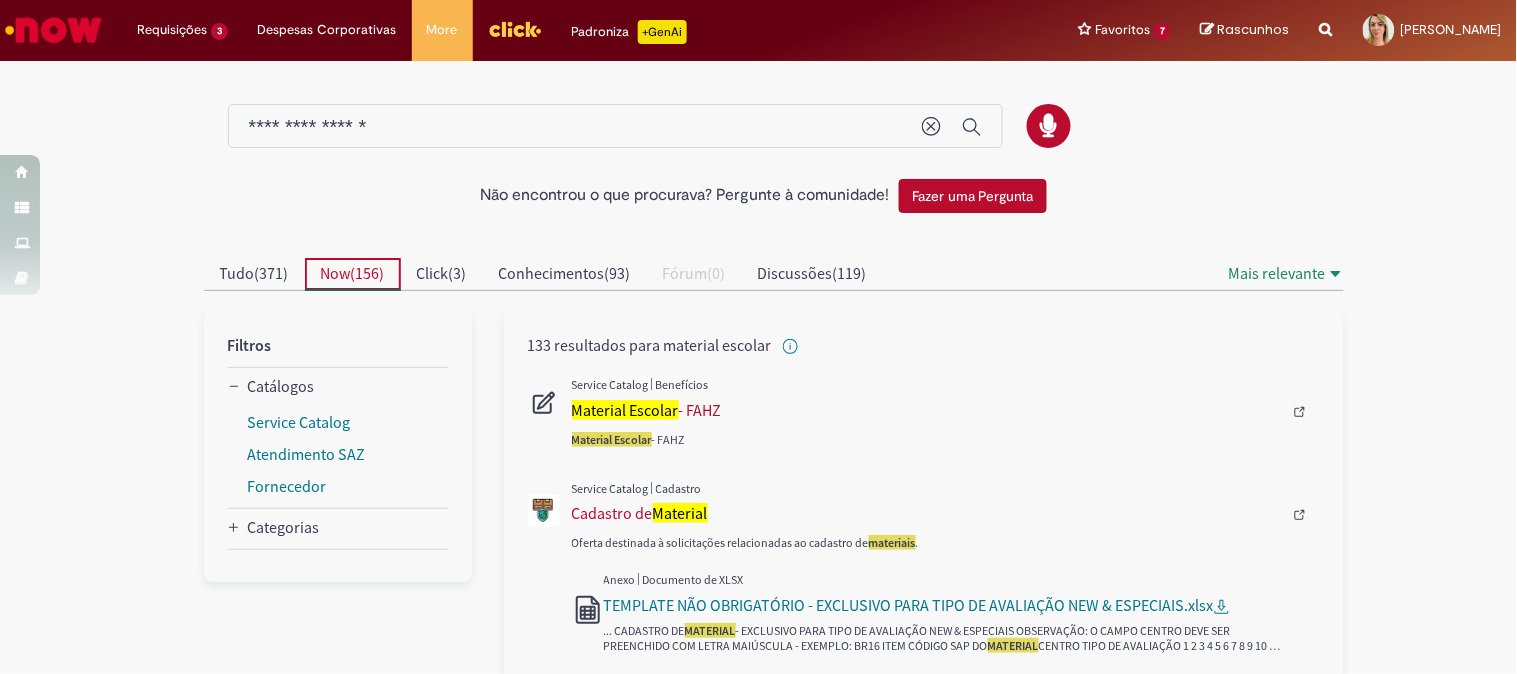 scroll, scrollTop: 222, scrollLeft: 0, axis: vertical 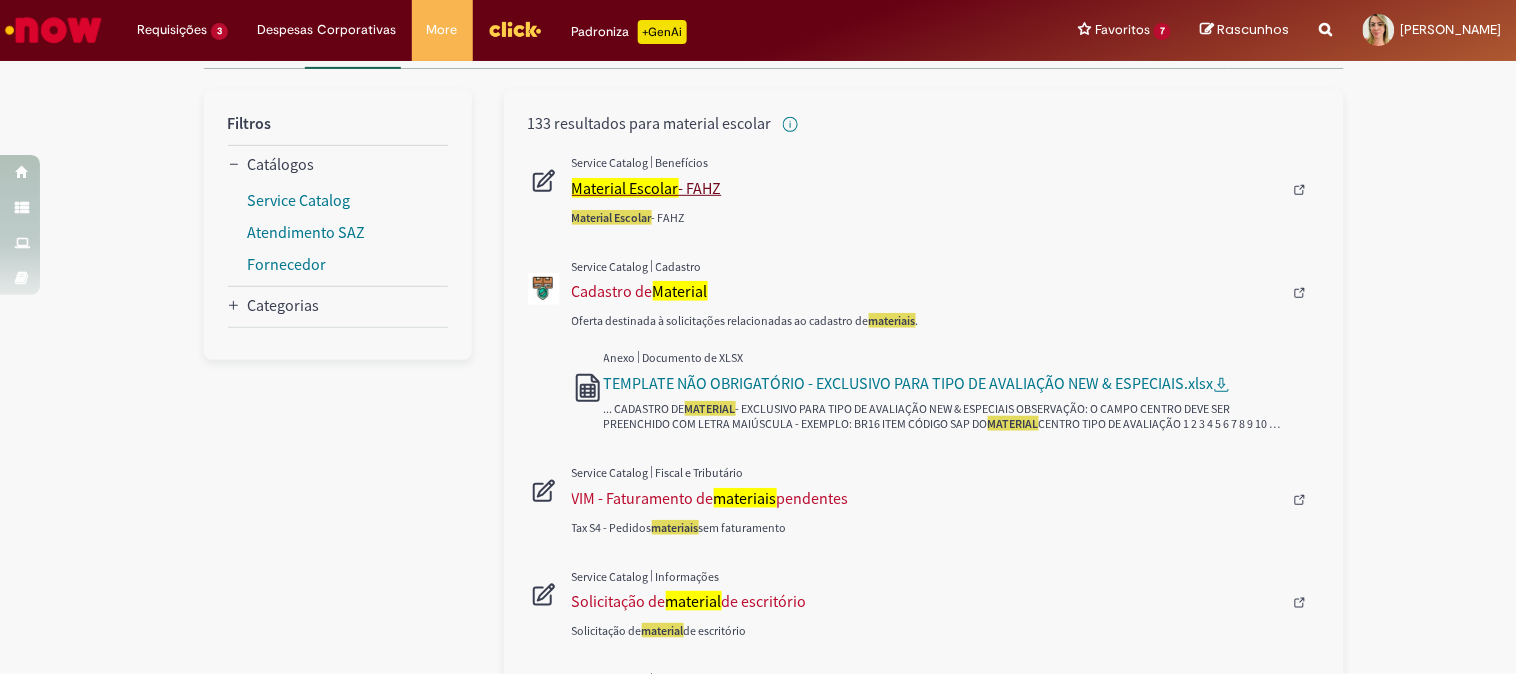 click on "Material Escolar" at bounding box center [625, 188] 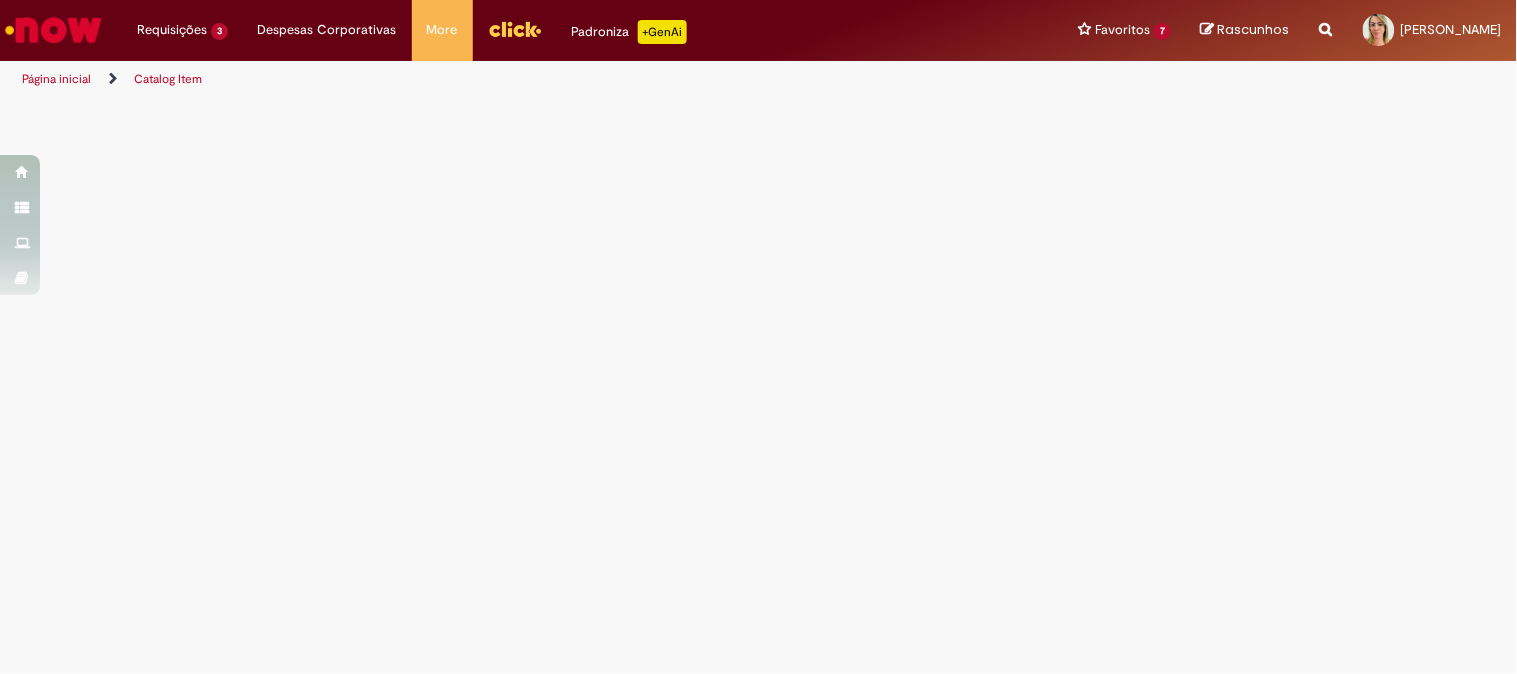 scroll, scrollTop: 0, scrollLeft: 0, axis: both 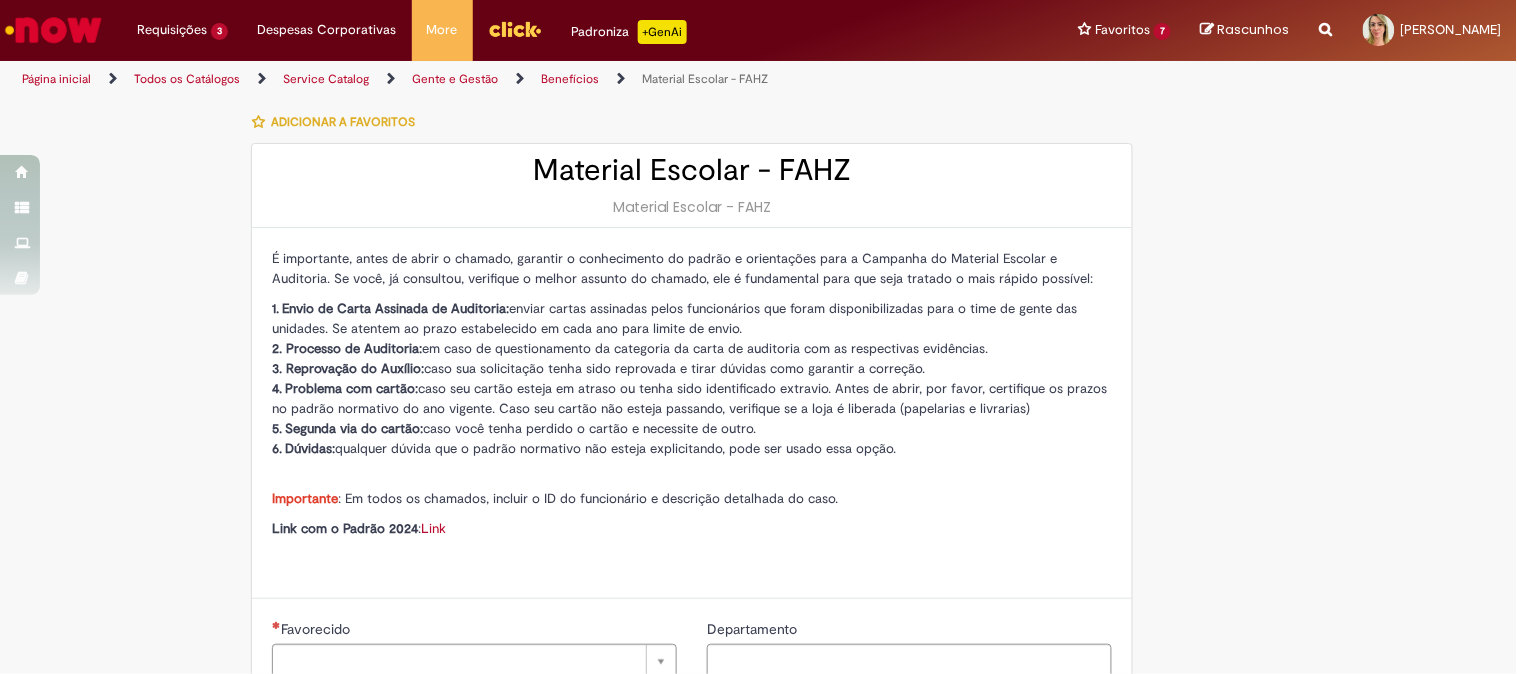 type on "********" 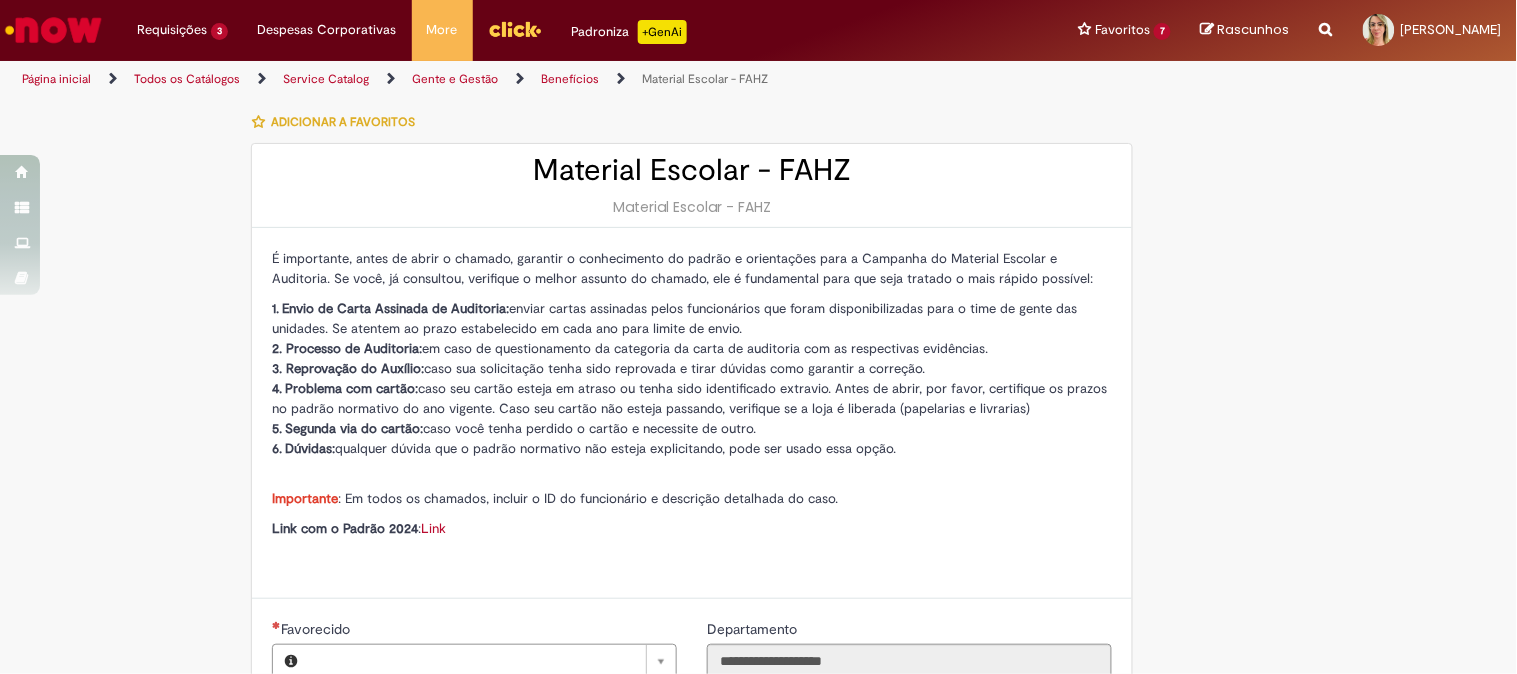 type on "**********" 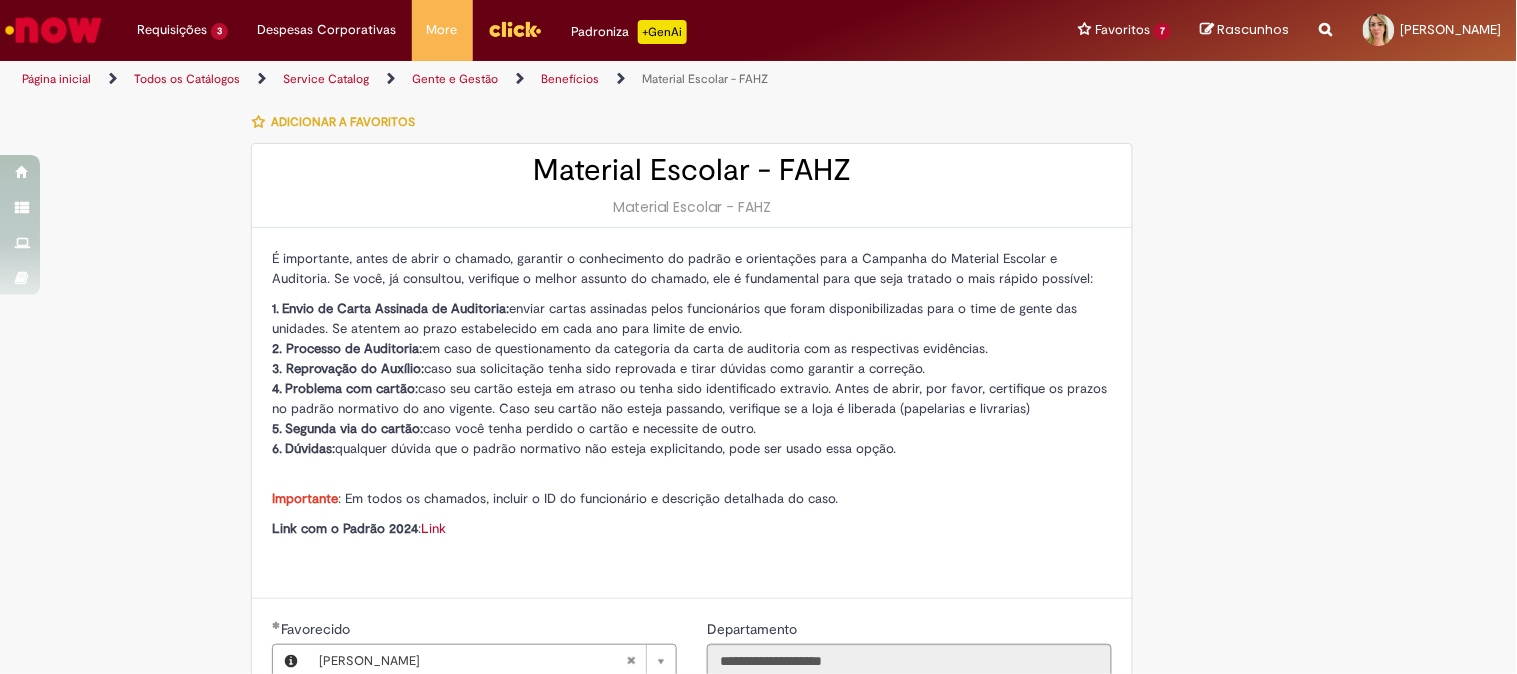 scroll, scrollTop: 333, scrollLeft: 0, axis: vertical 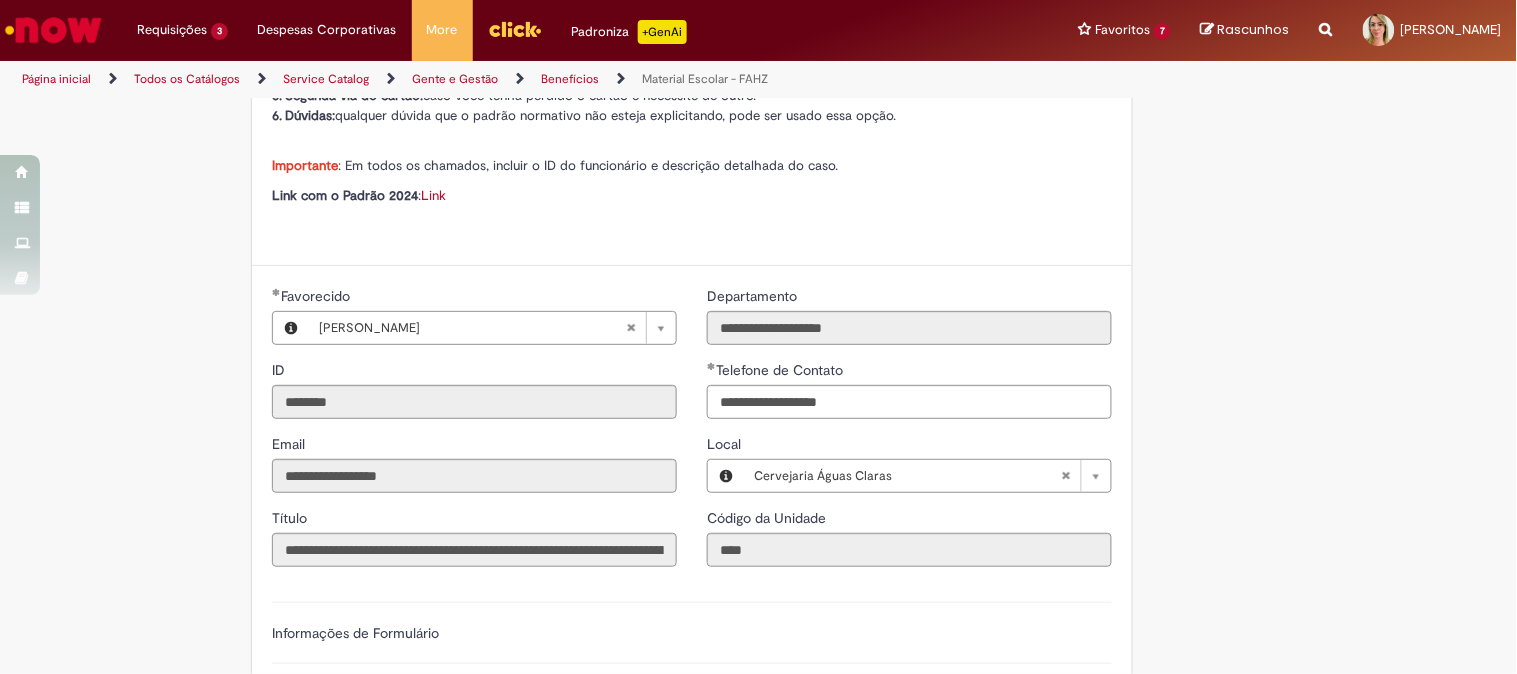 type 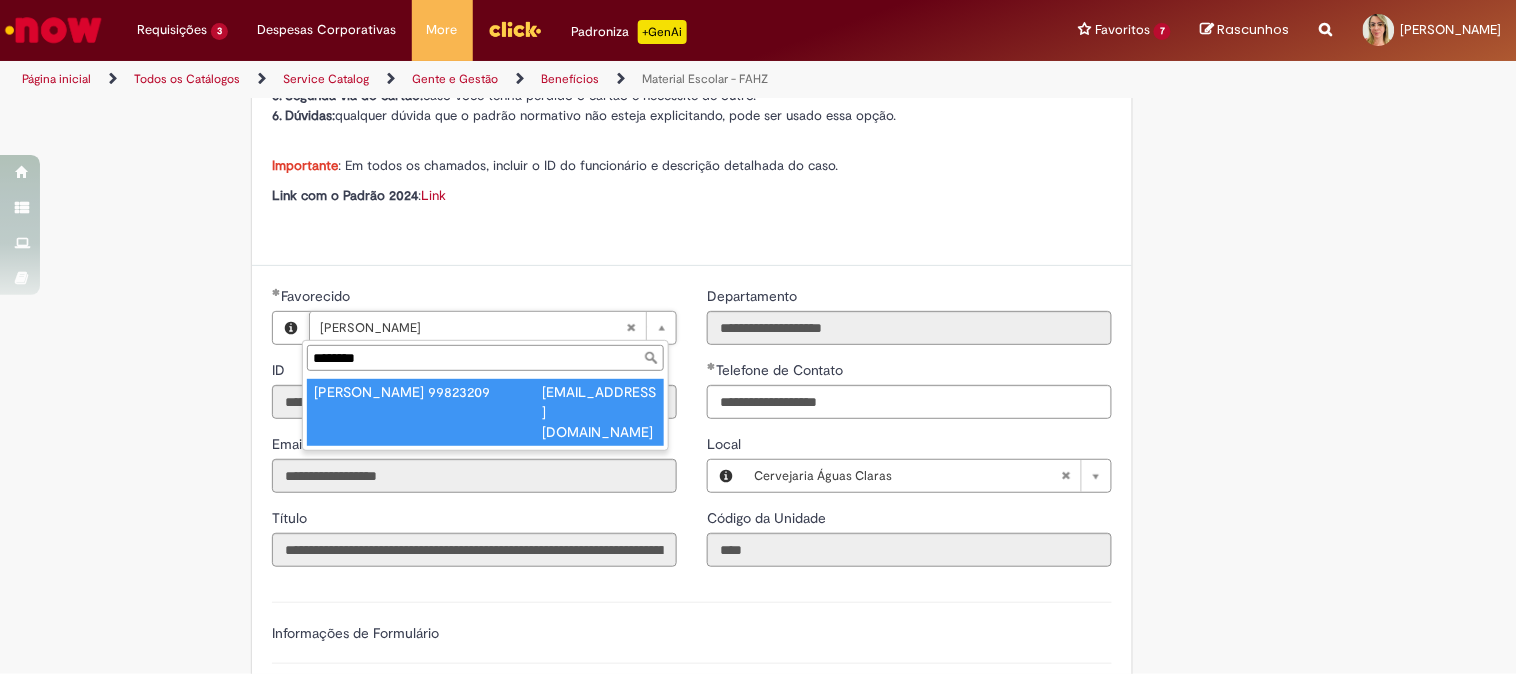 type on "********" 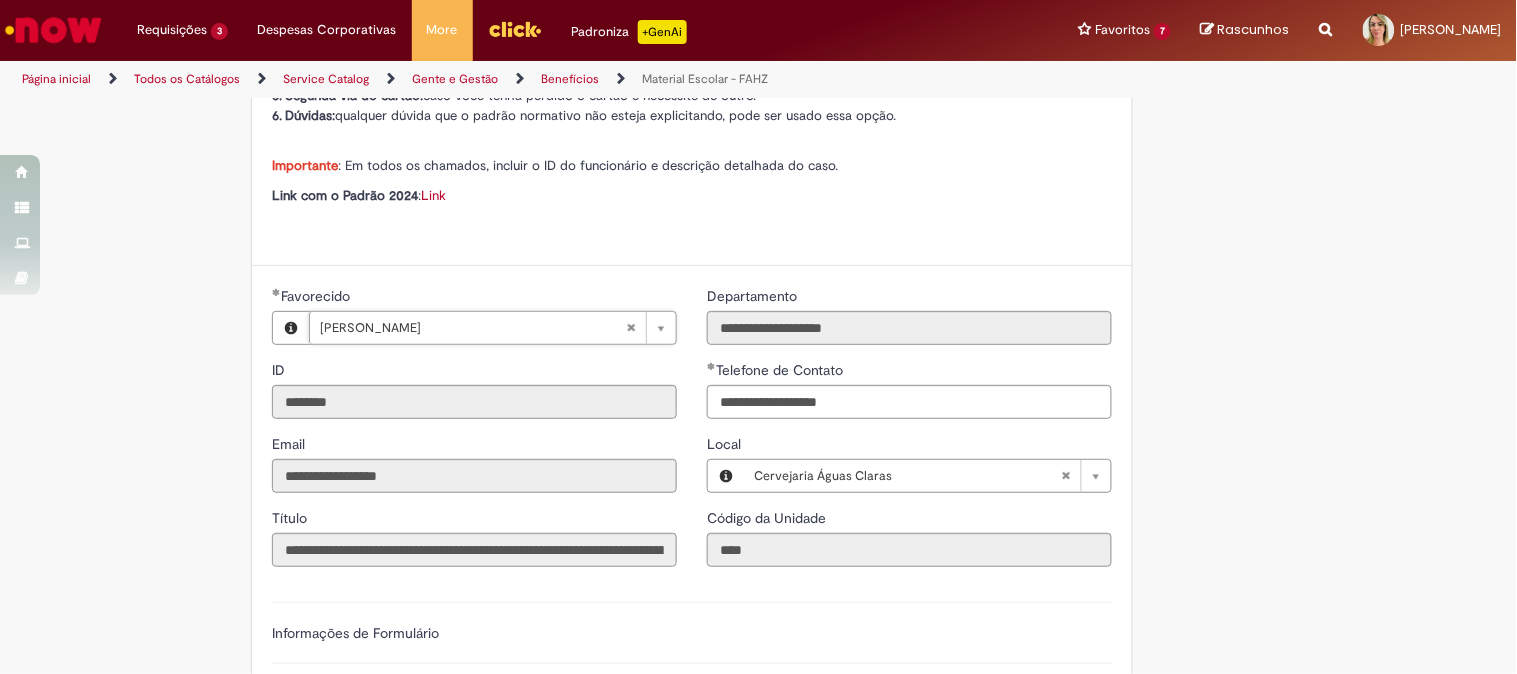 type on "********" 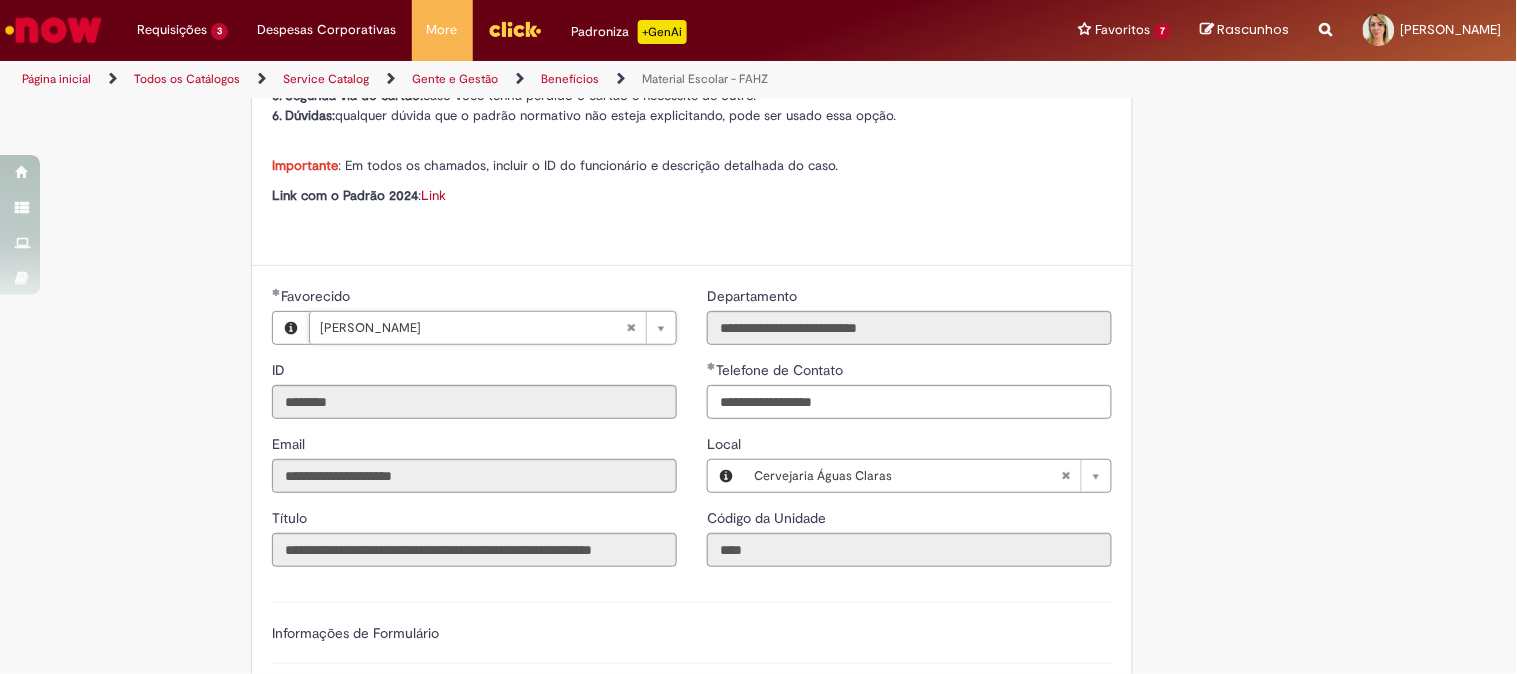 scroll, scrollTop: 0, scrollLeft: 206, axis: horizontal 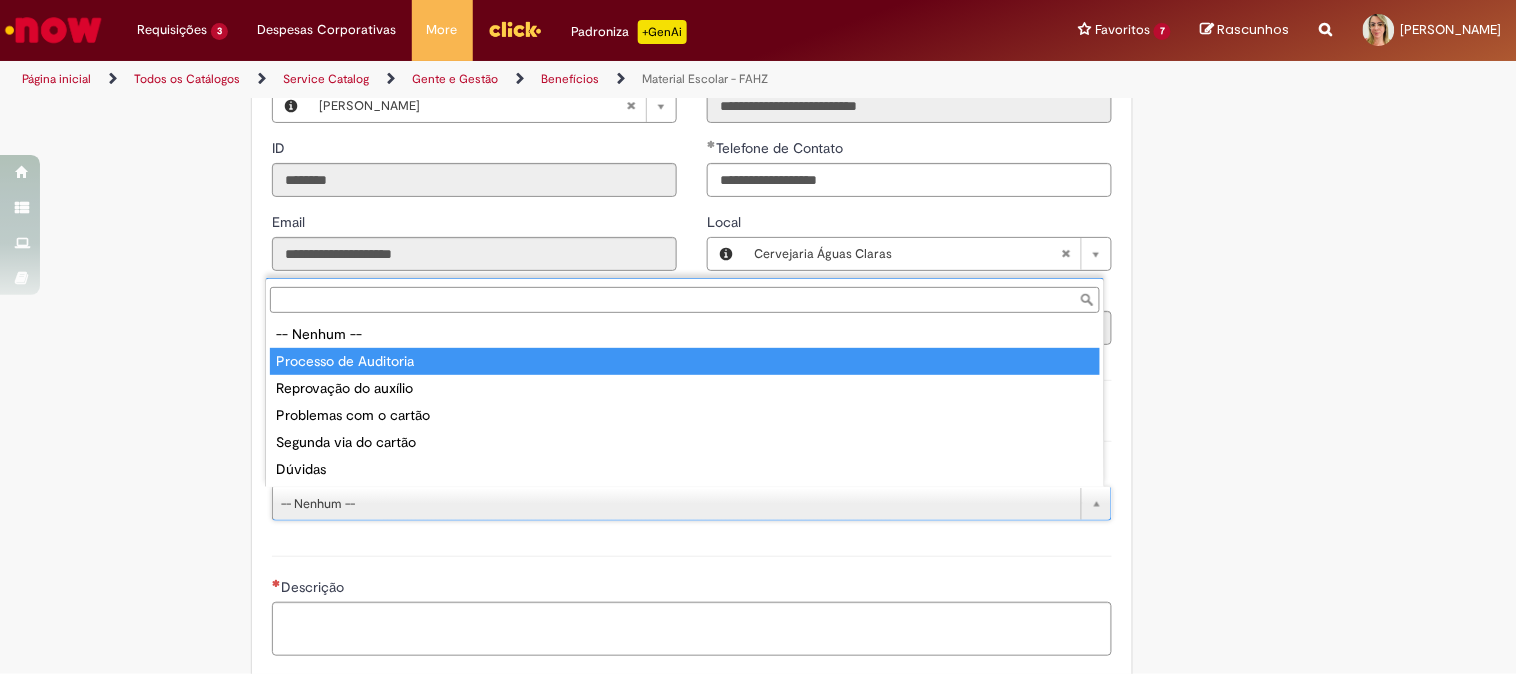 type on "**********" 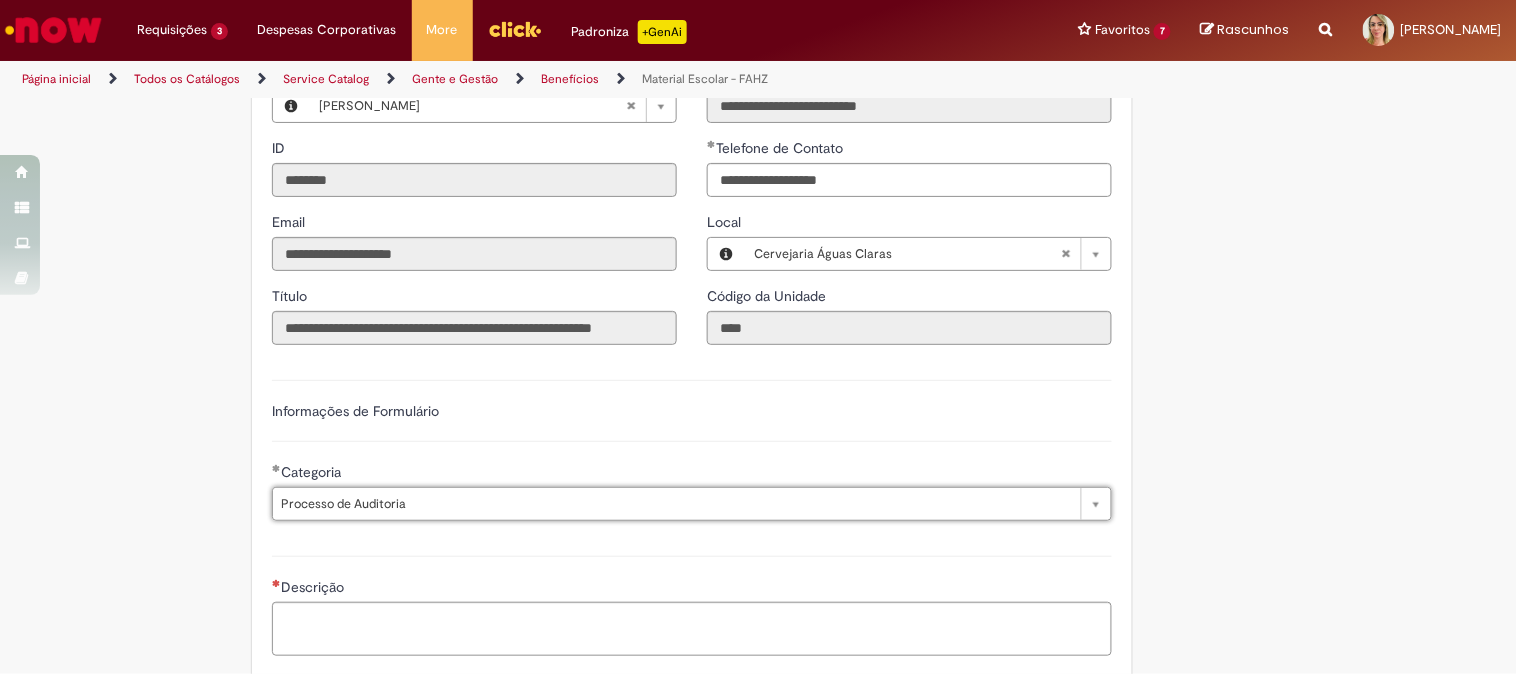 scroll, scrollTop: 760, scrollLeft: 0, axis: vertical 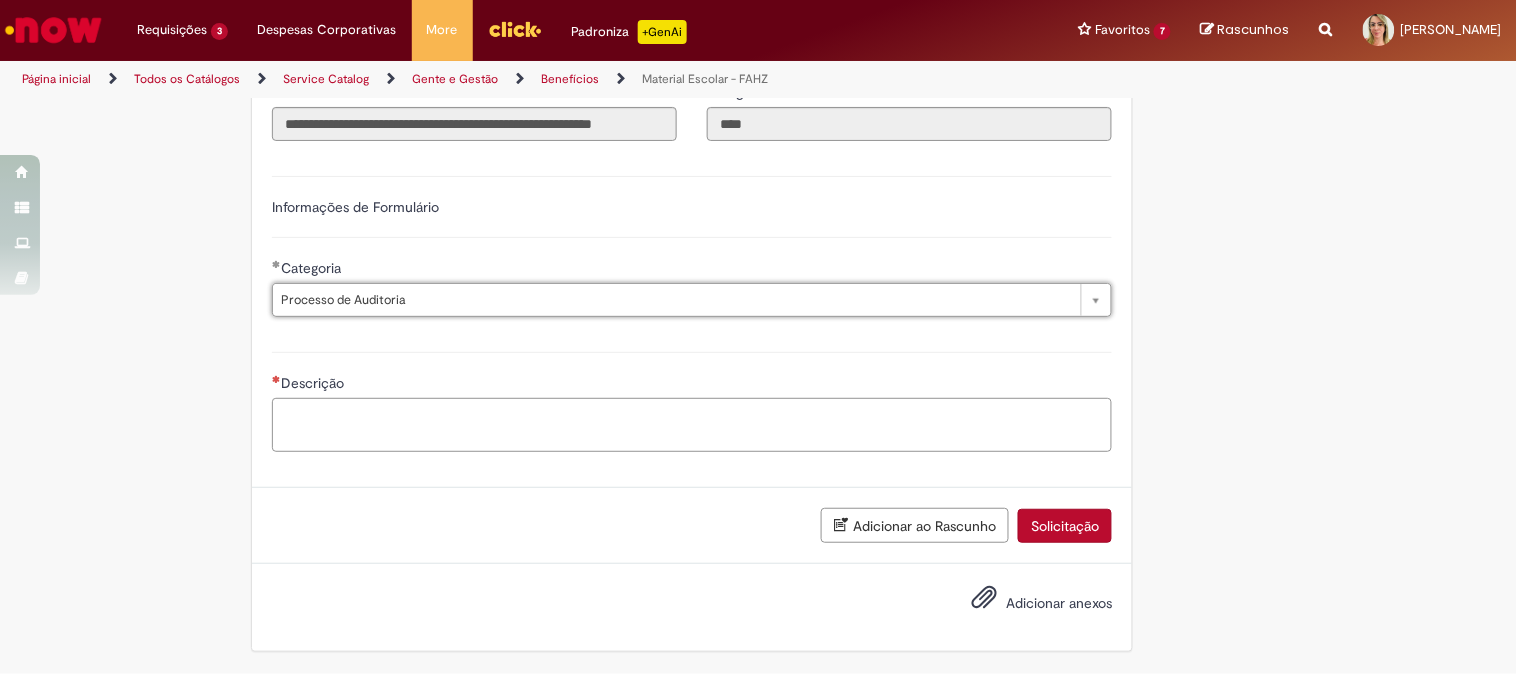 click on "Descrição" at bounding box center [692, 425] 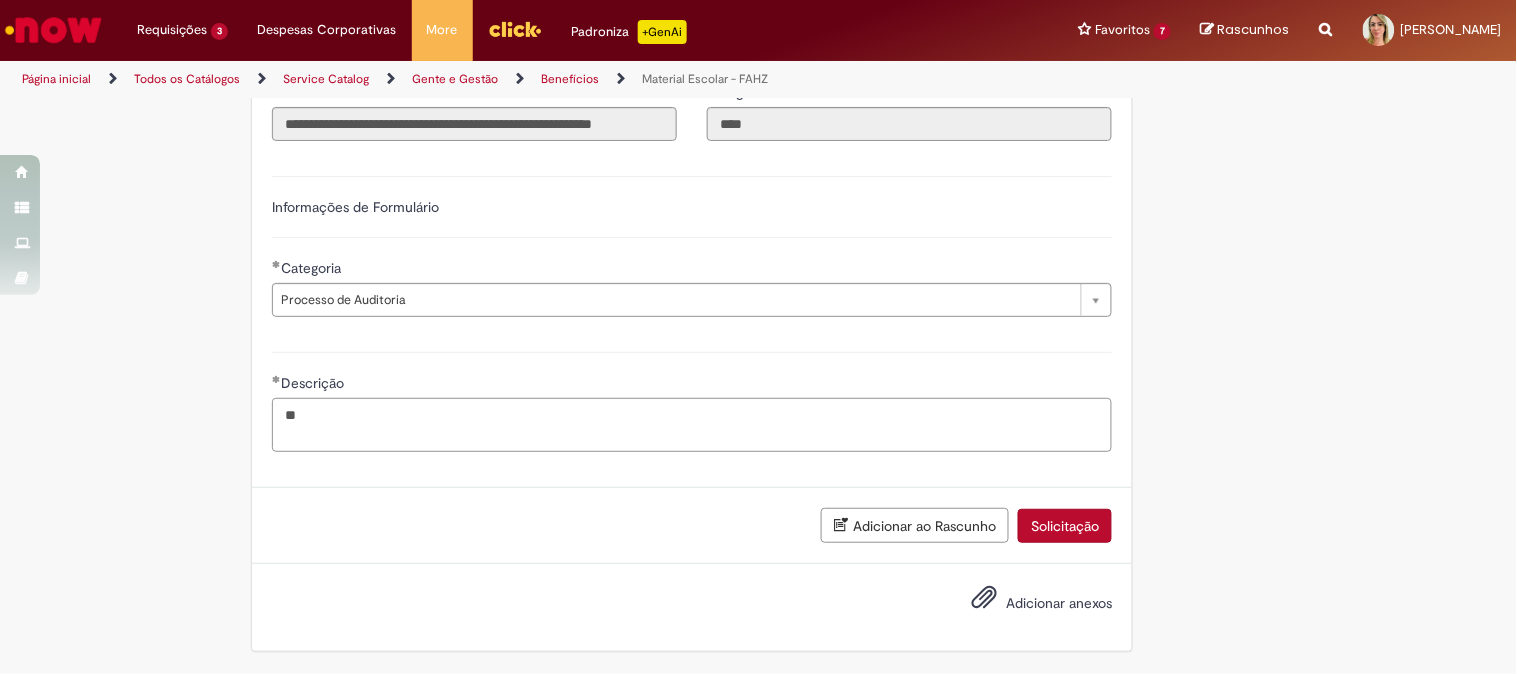 type on "*" 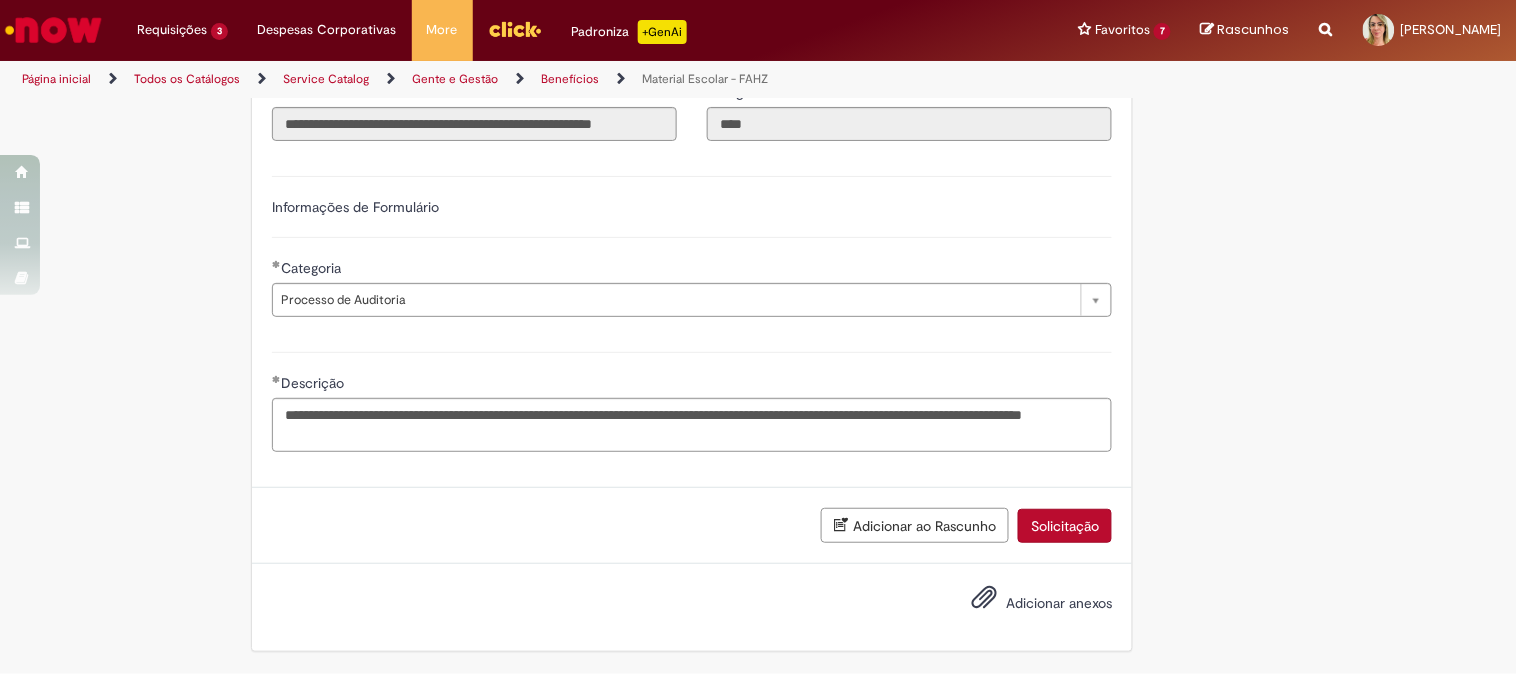 drag, startPoint x: 420, startPoint y: 440, endPoint x: 425, endPoint y: 475, distance: 35.35534 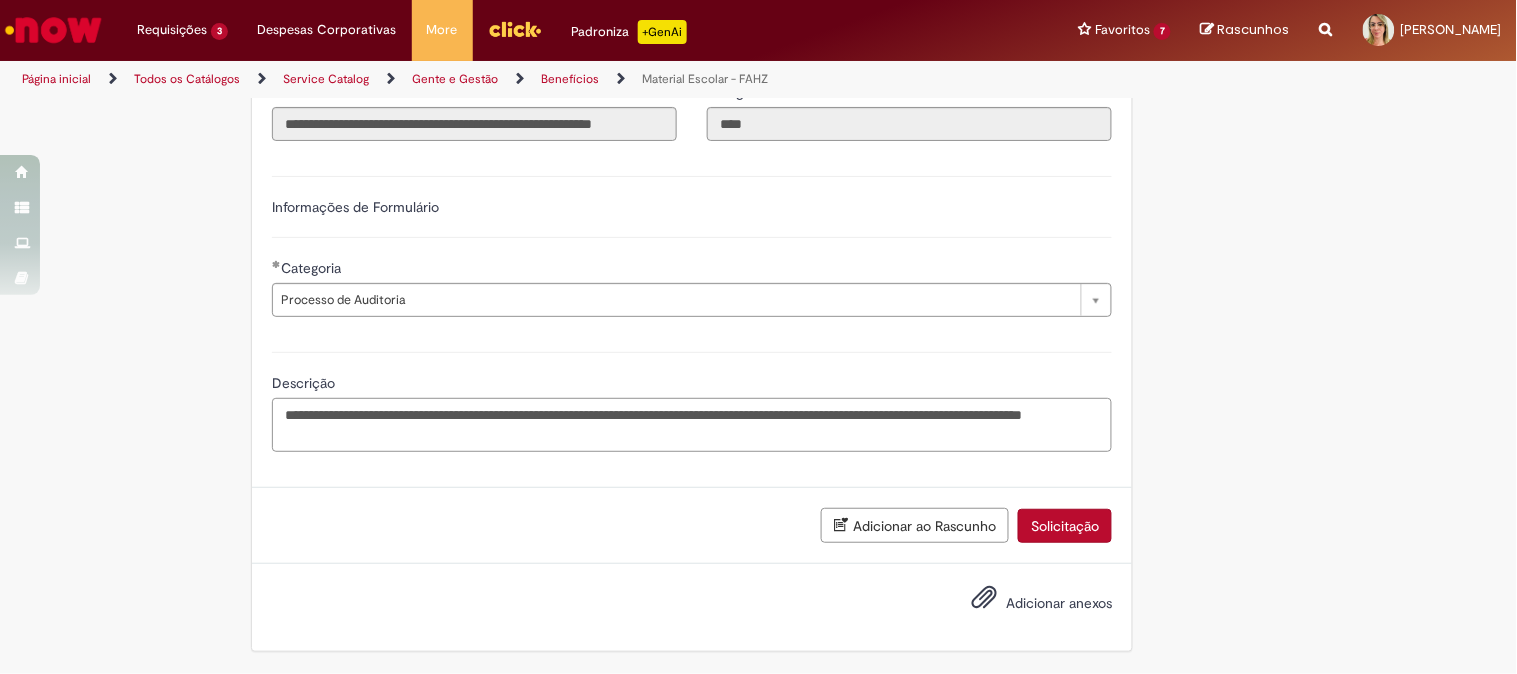 click on "**********" at bounding box center [692, 425] 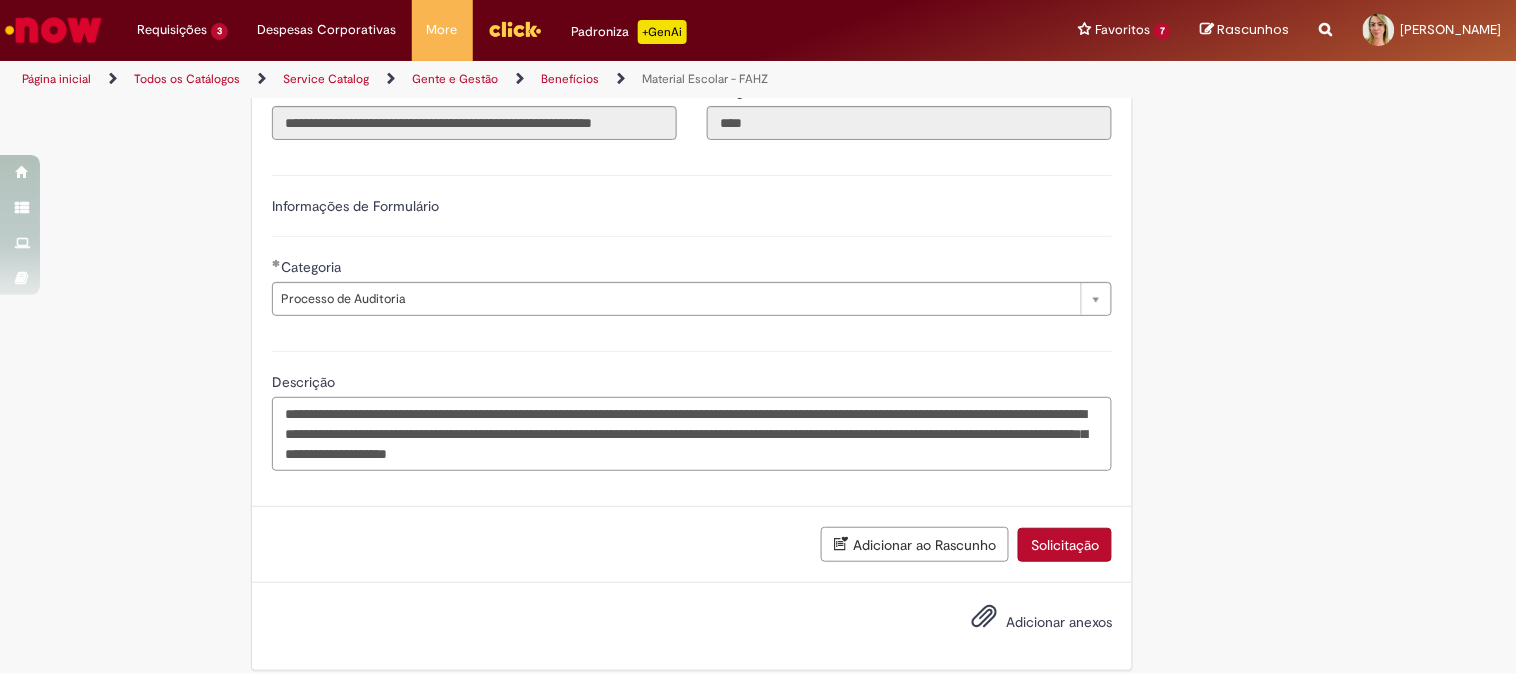 click on "**********" at bounding box center [692, 434] 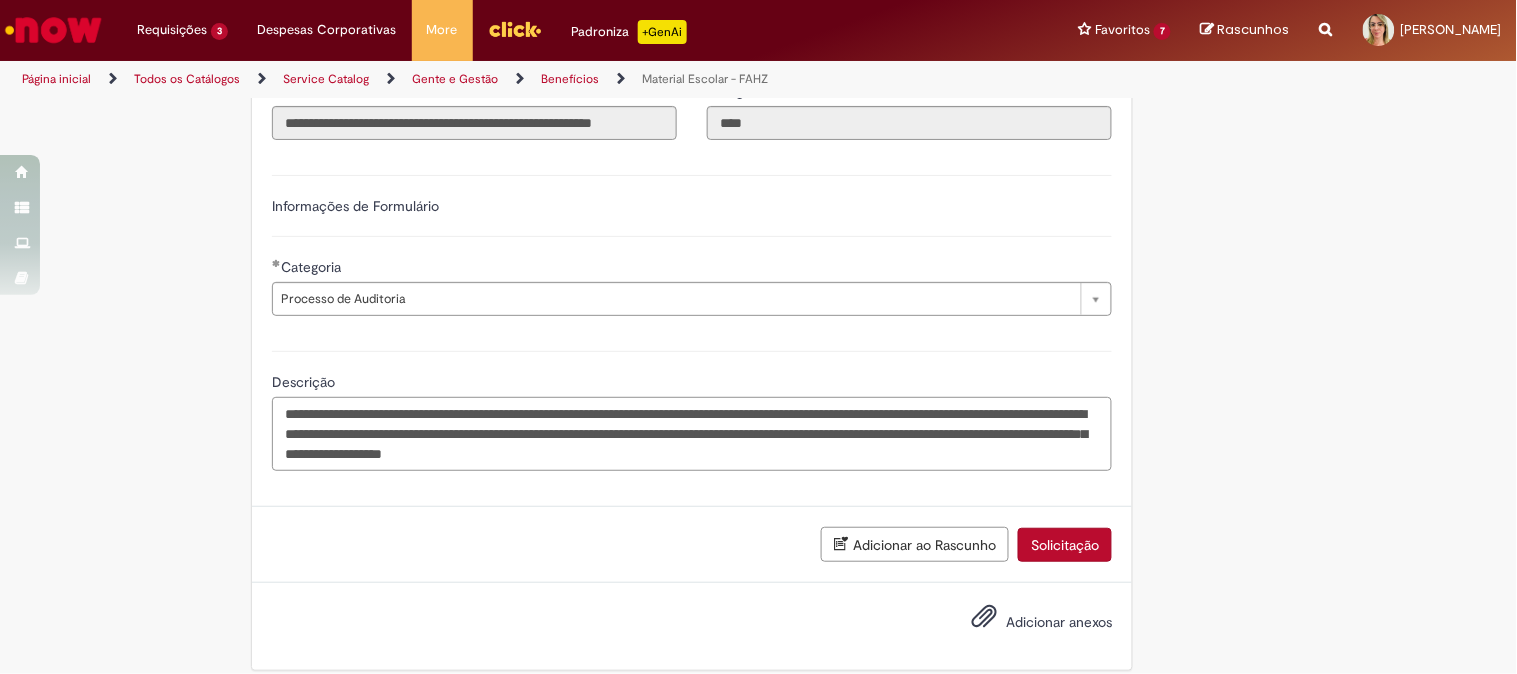 type on "**********" 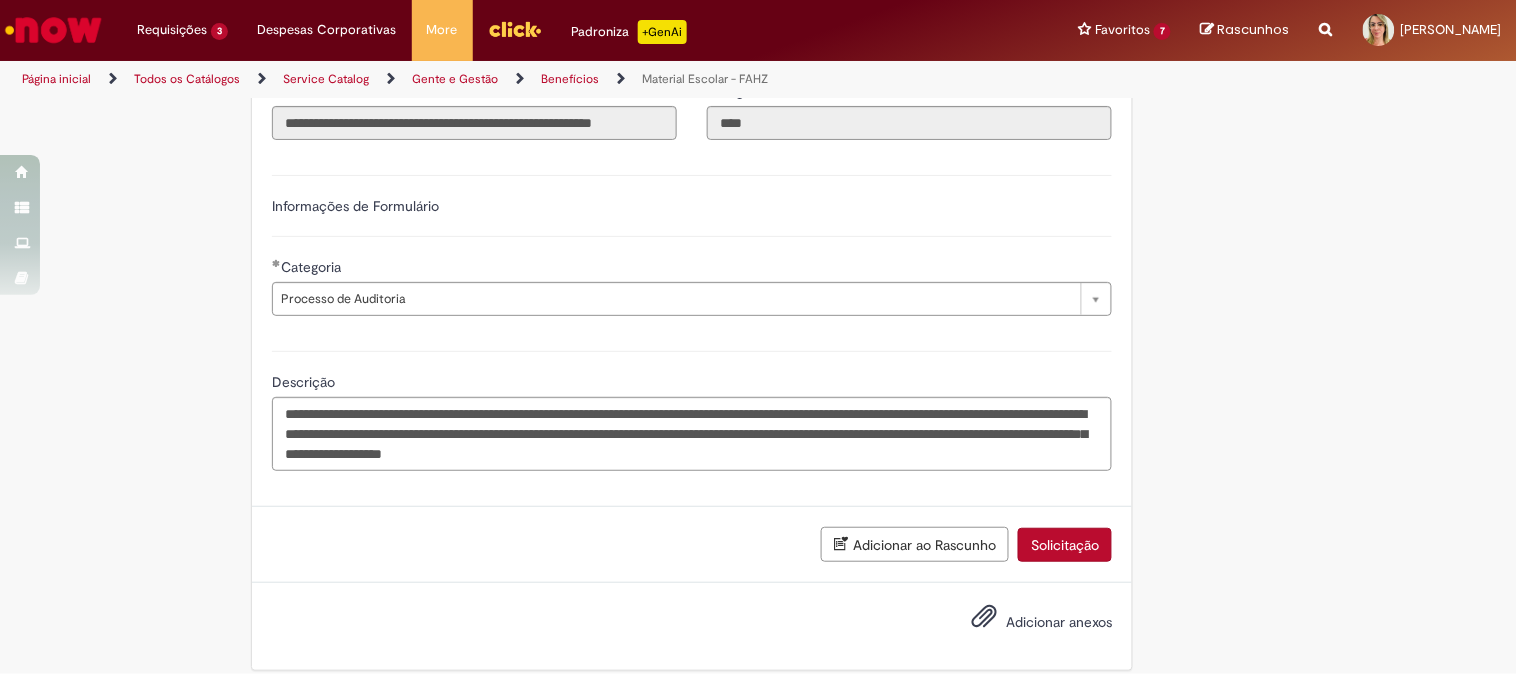 drag, startPoint x: 335, startPoint y: 455, endPoint x: 1238, endPoint y: 391, distance: 905.26514 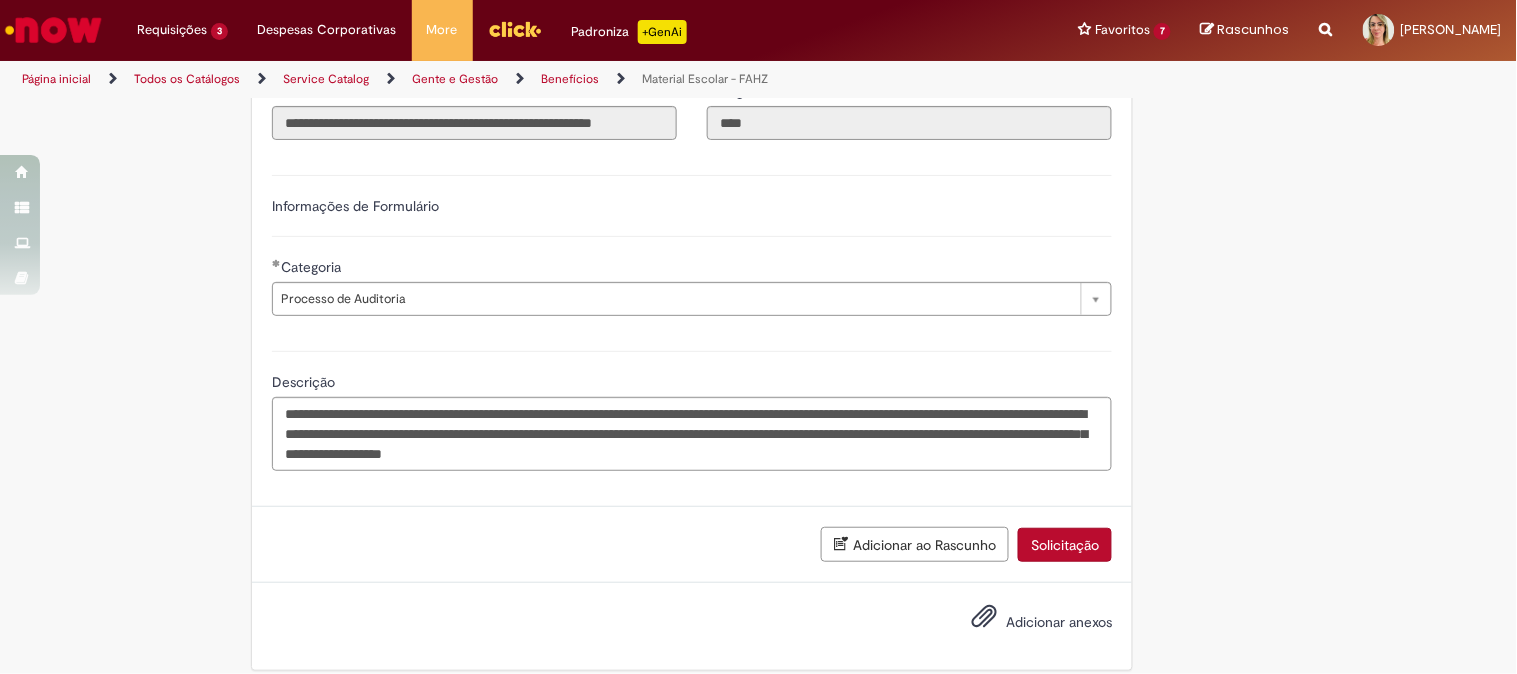 click on "Solicitação" at bounding box center [1065, 545] 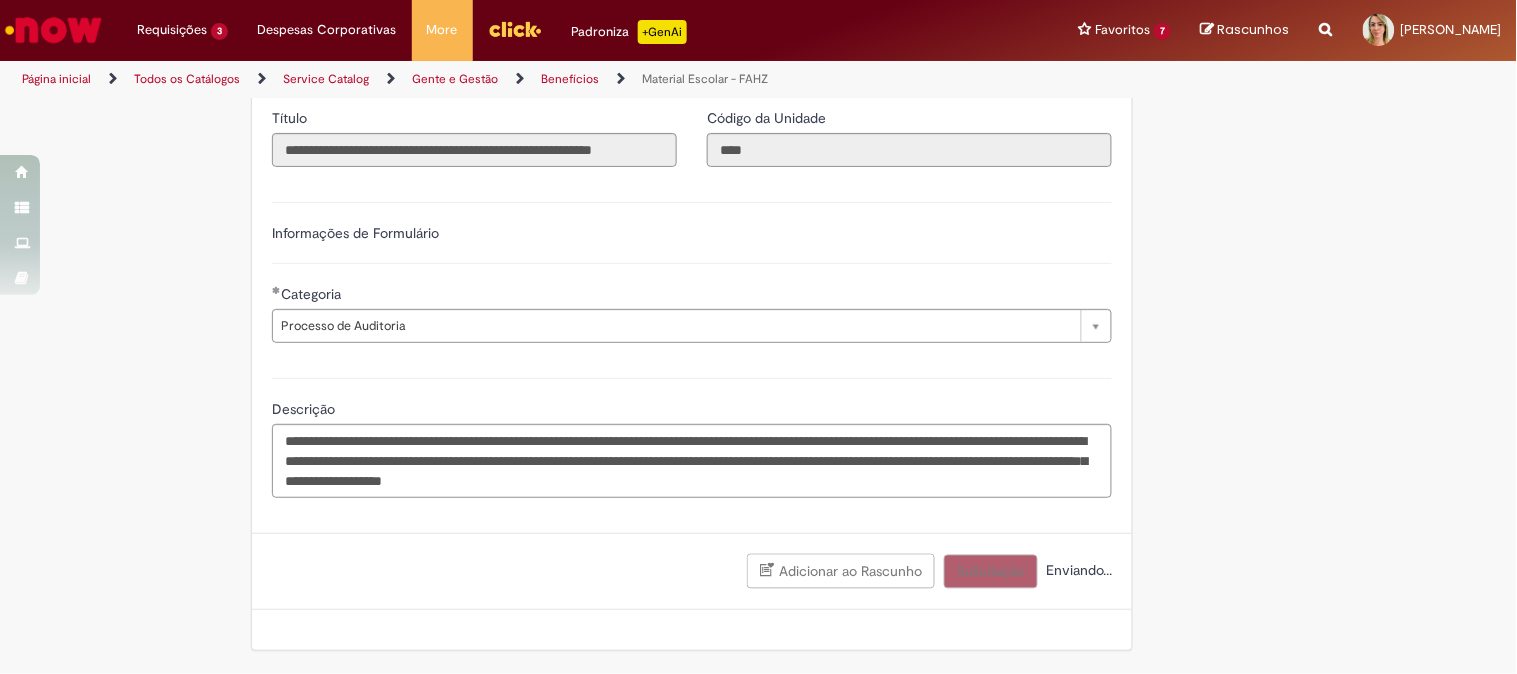 scroll, scrollTop: 734, scrollLeft: 0, axis: vertical 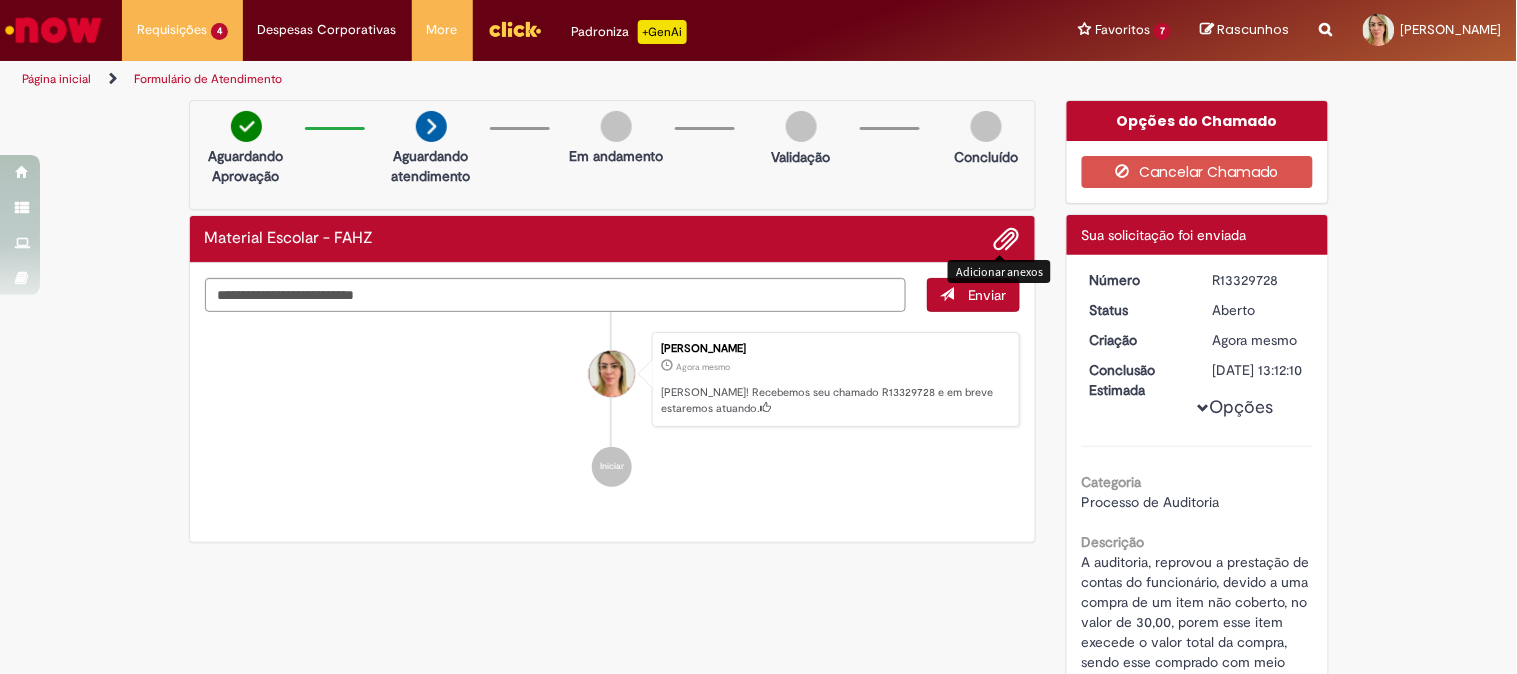 click at bounding box center [1007, 240] 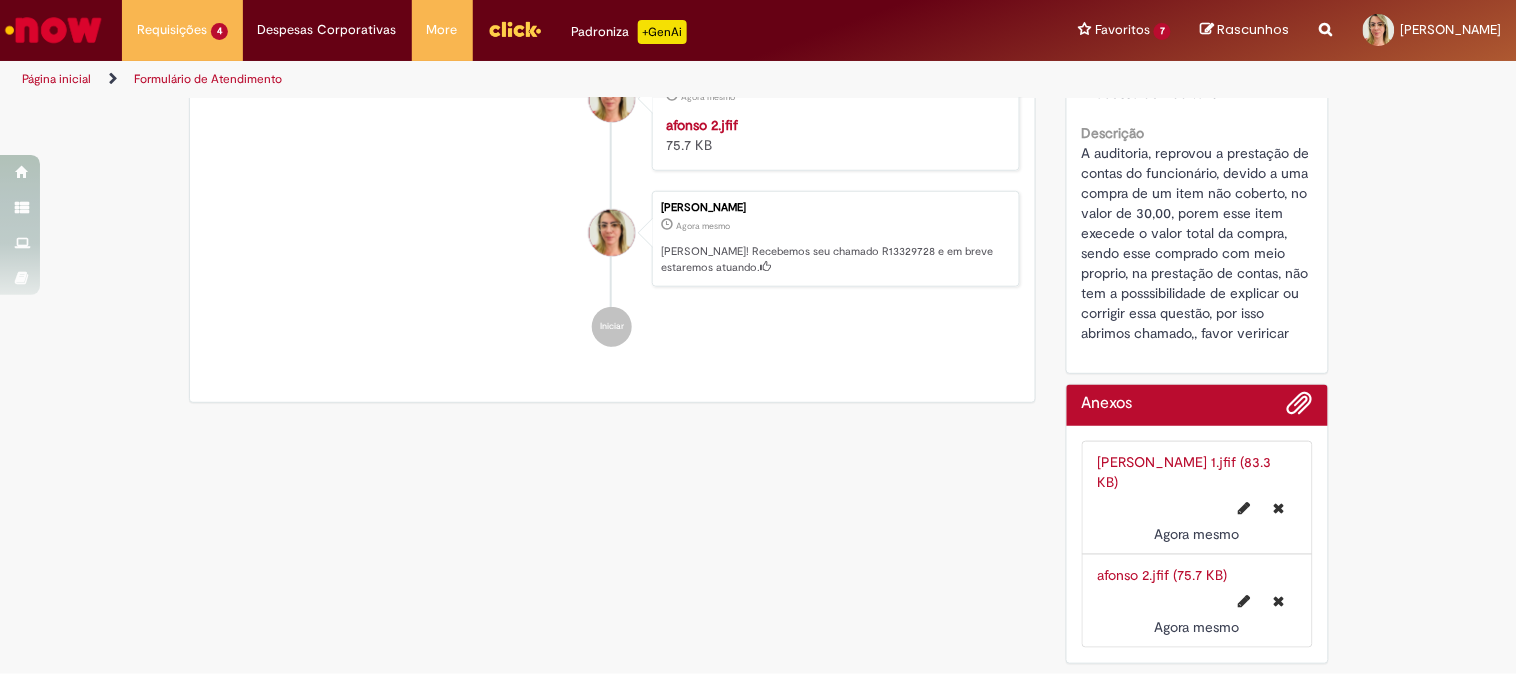 scroll, scrollTop: 0, scrollLeft: 0, axis: both 